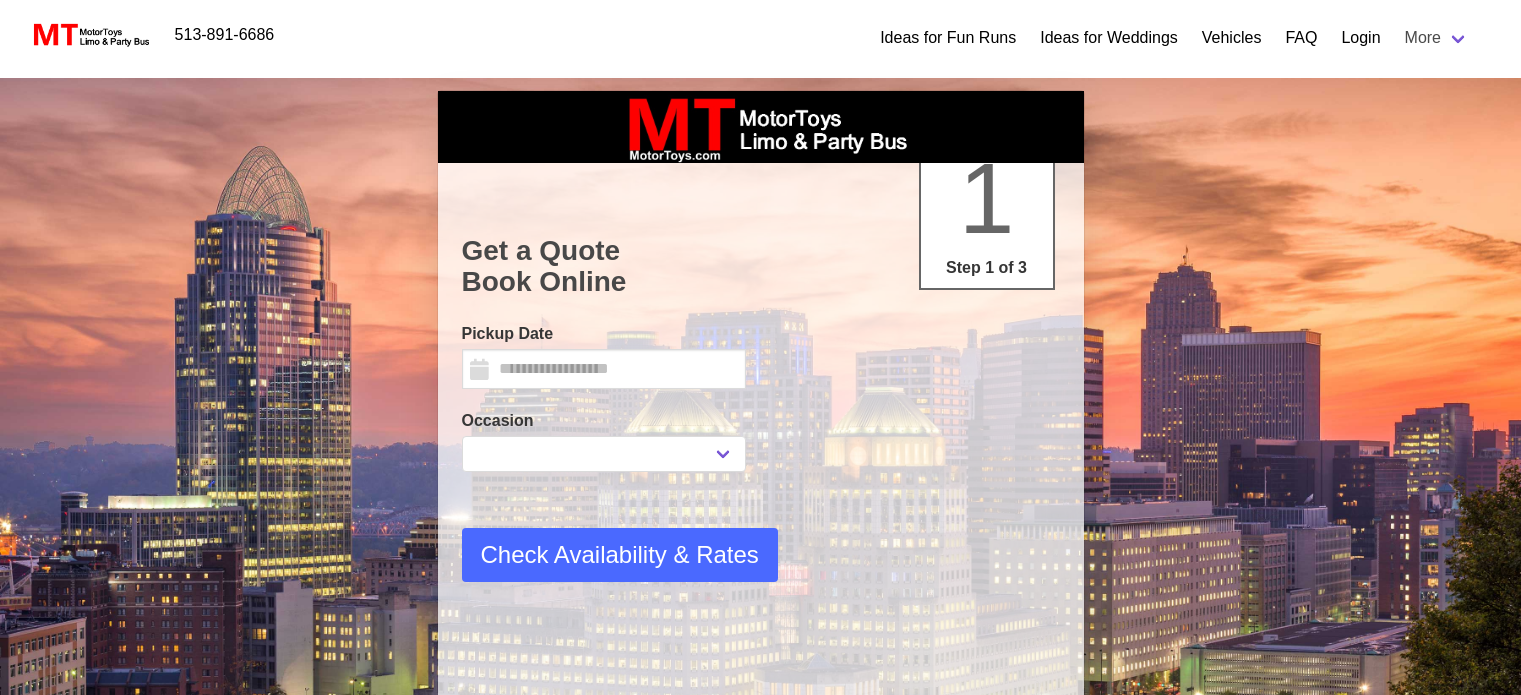 select 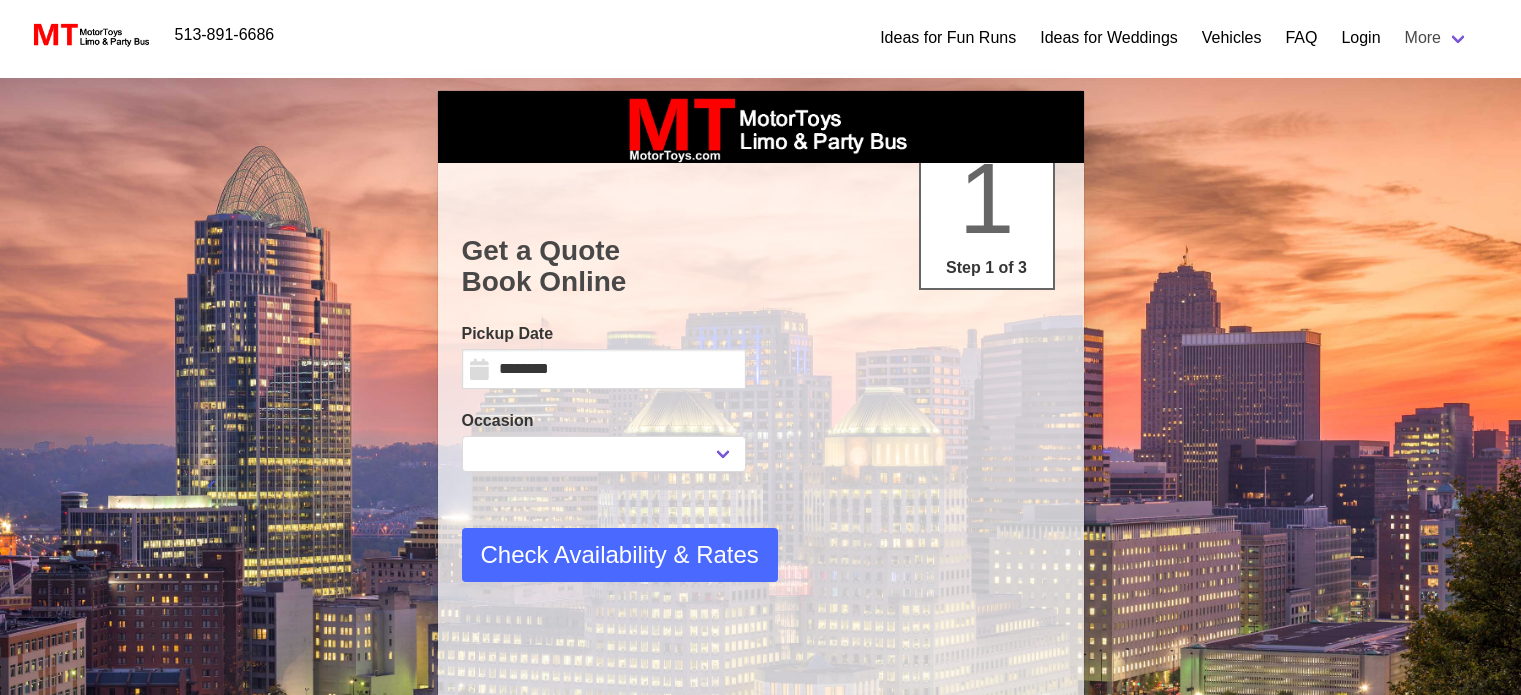 scroll, scrollTop: 0, scrollLeft: 0, axis: both 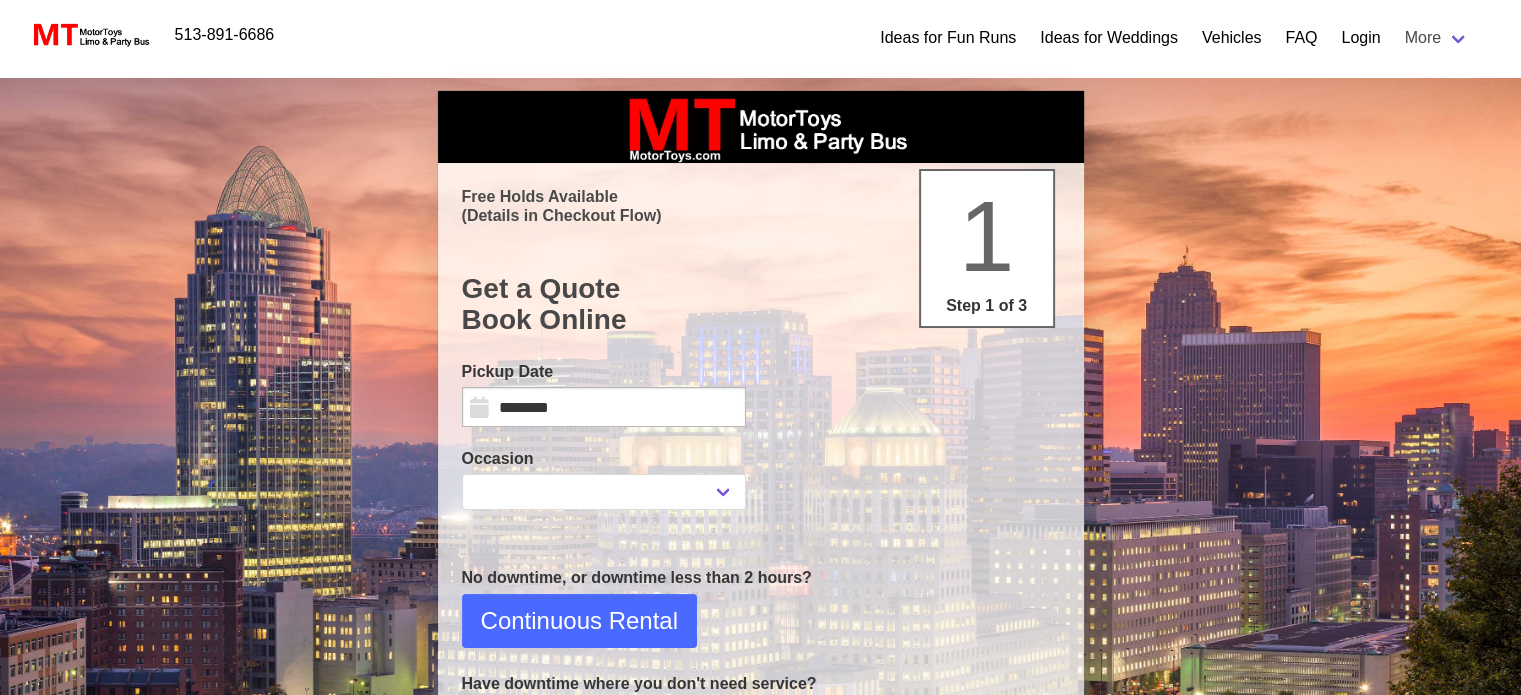 select 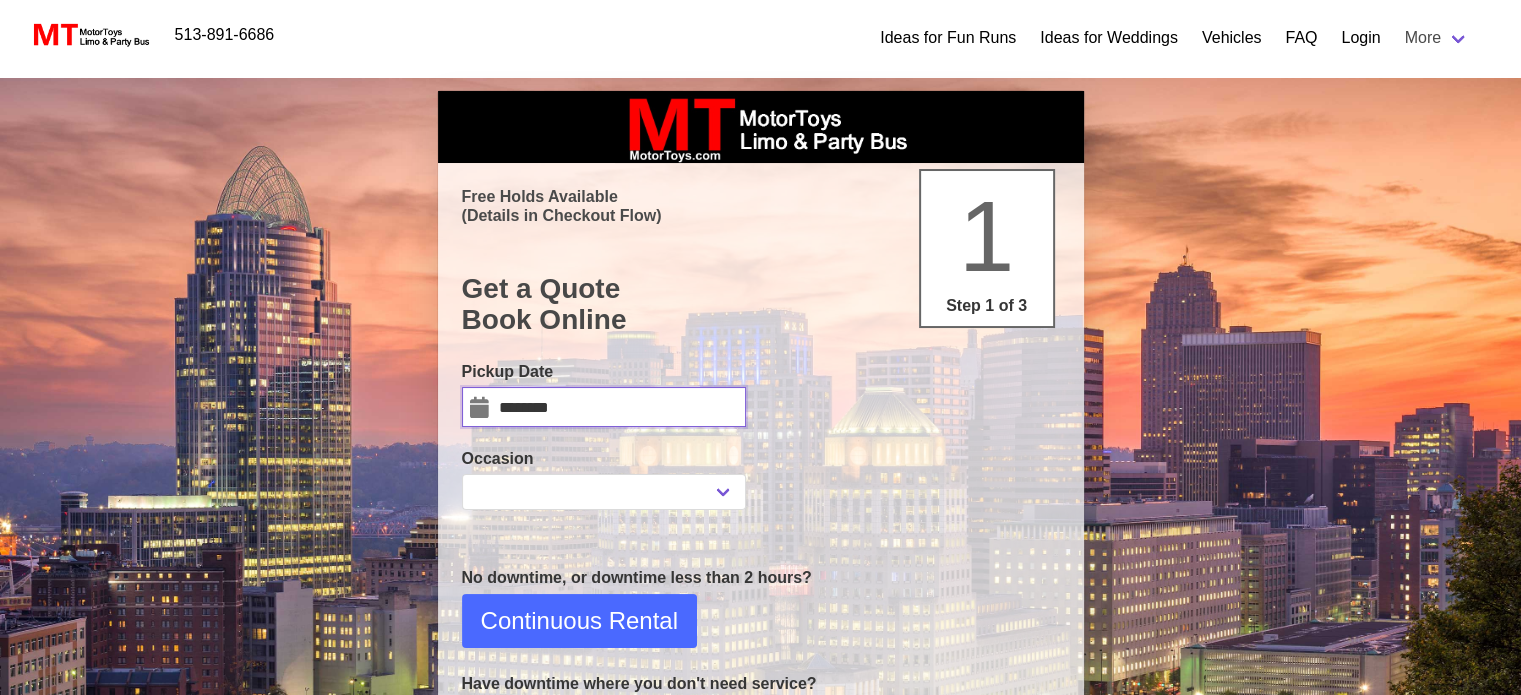 click on "********" at bounding box center (604, 407) 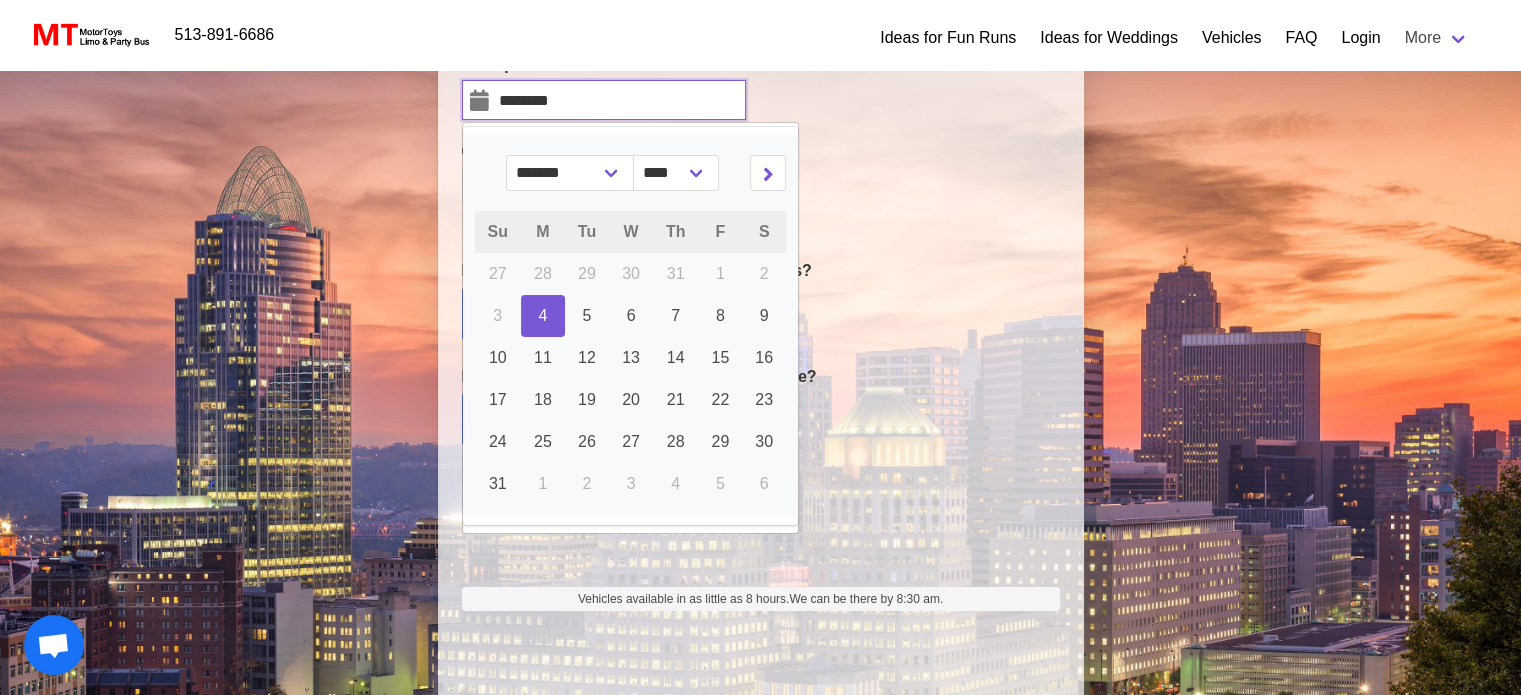 scroll, scrollTop: 308, scrollLeft: 0, axis: vertical 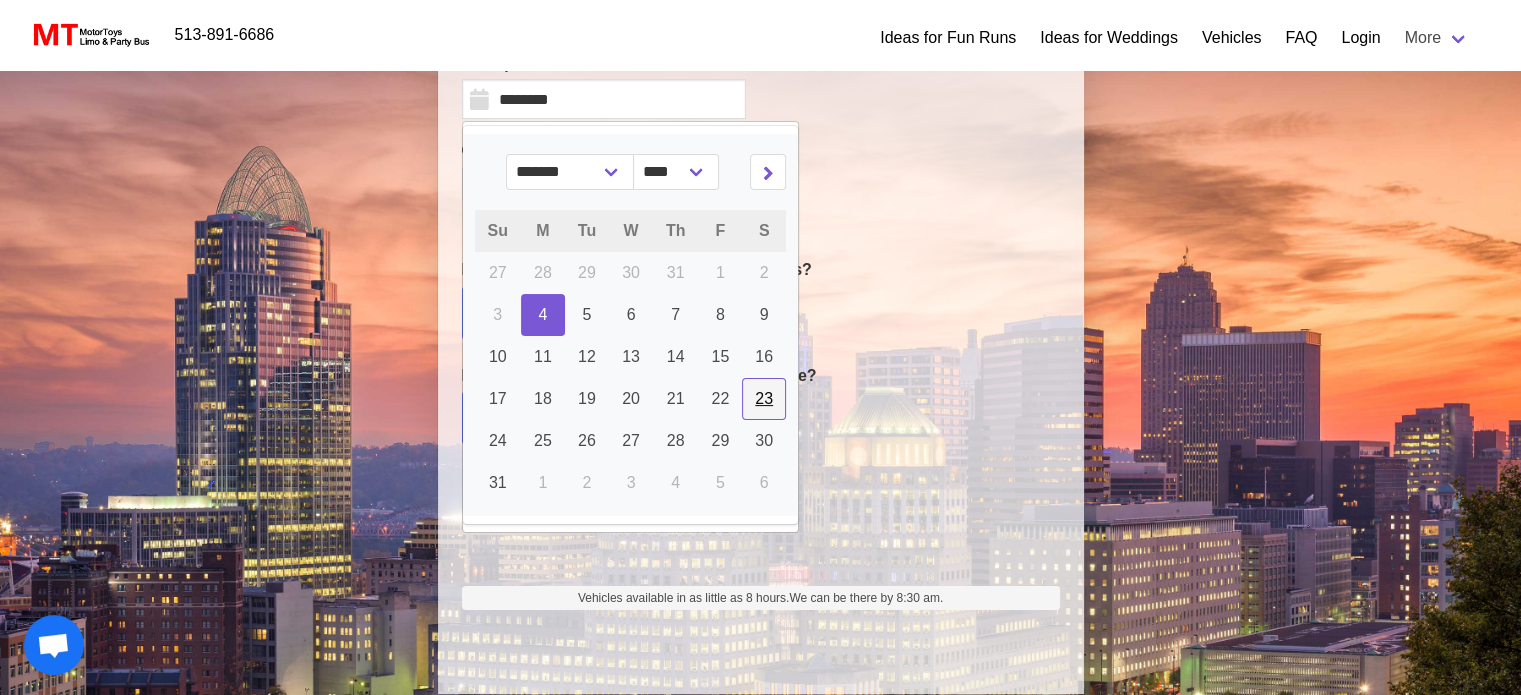 click on "23" at bounding box center [764, 399] 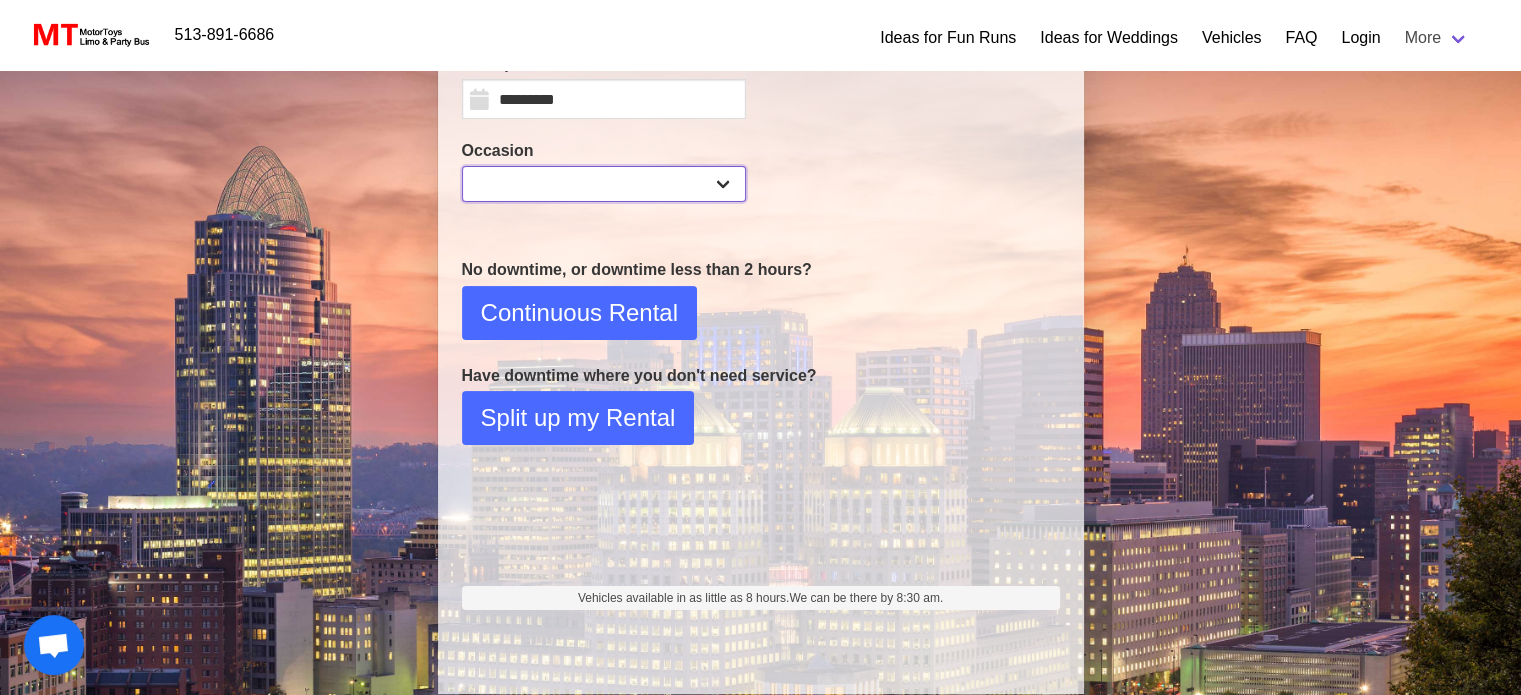 click on "**********" at bounding box center [604, 184] 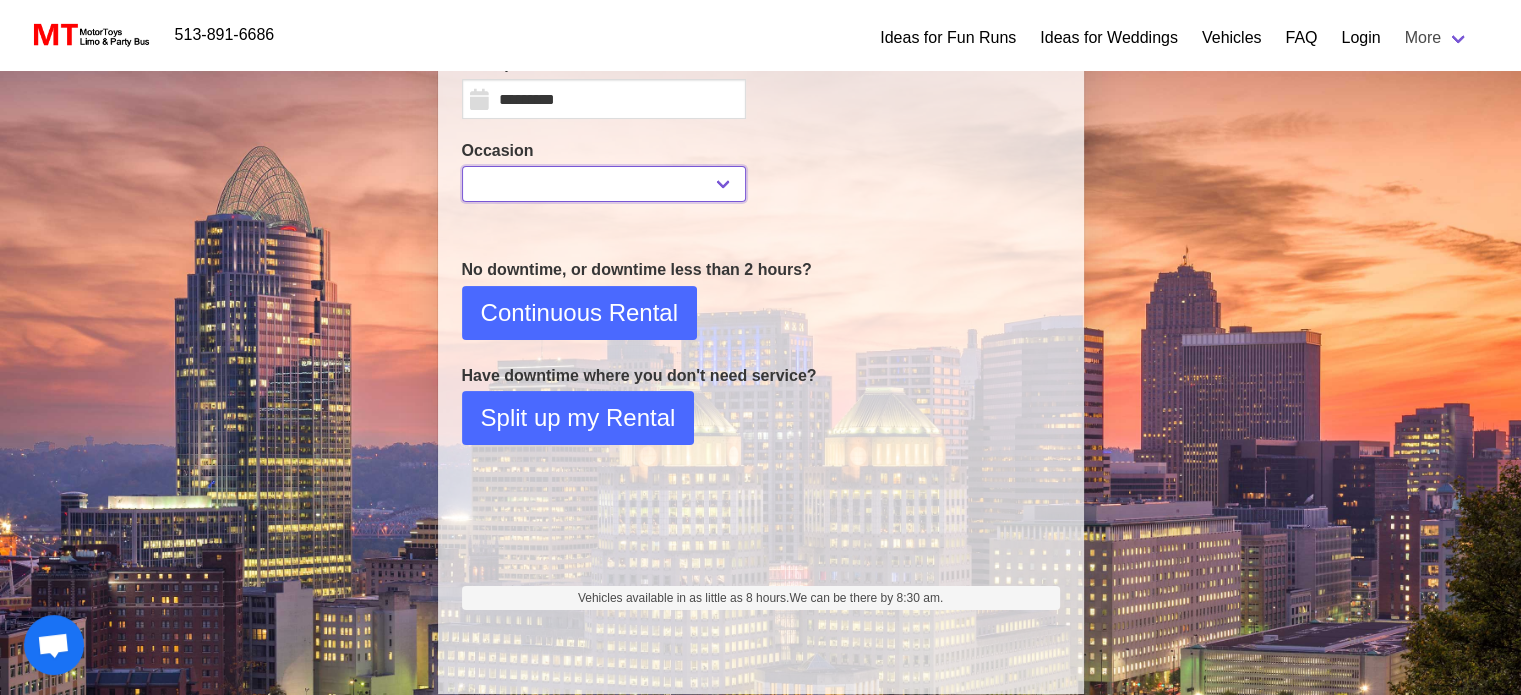 select on "**" 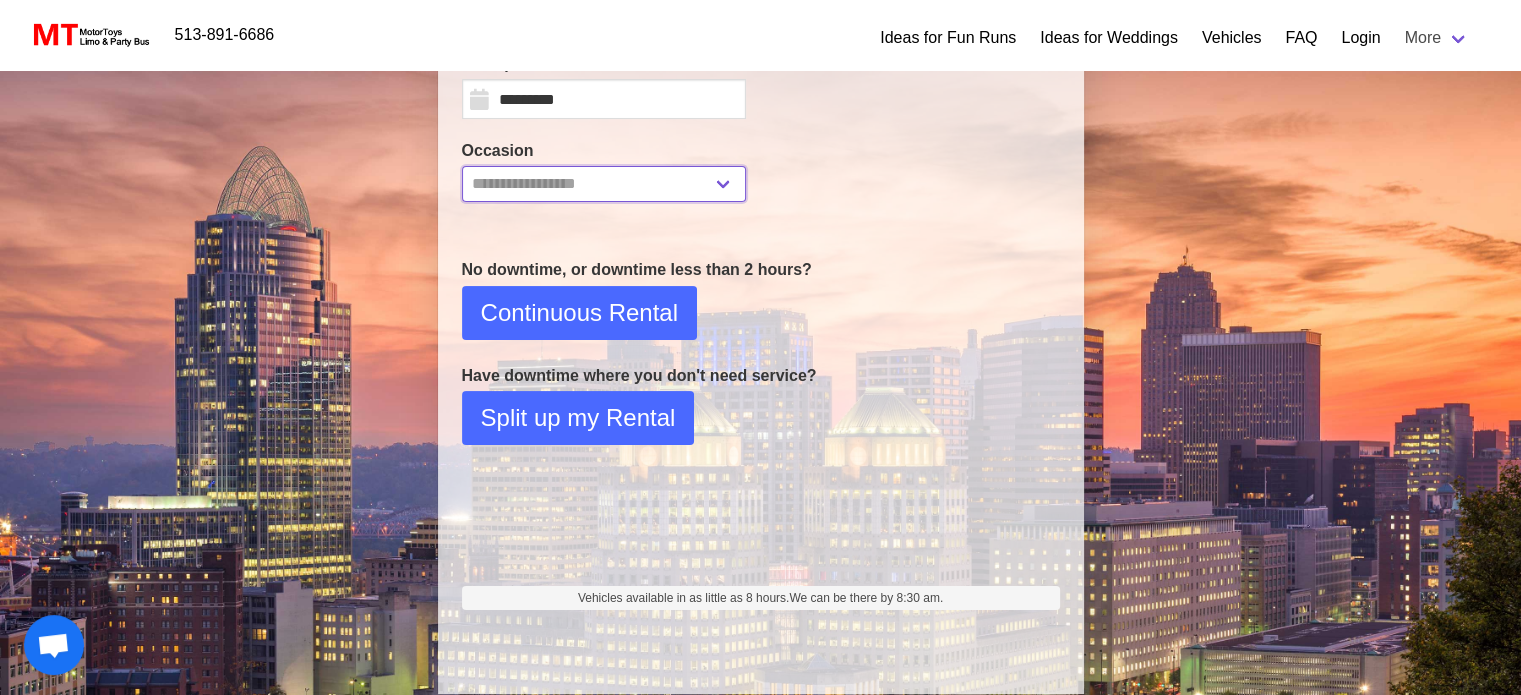 click on "**********" at bounding box center [604, 184] 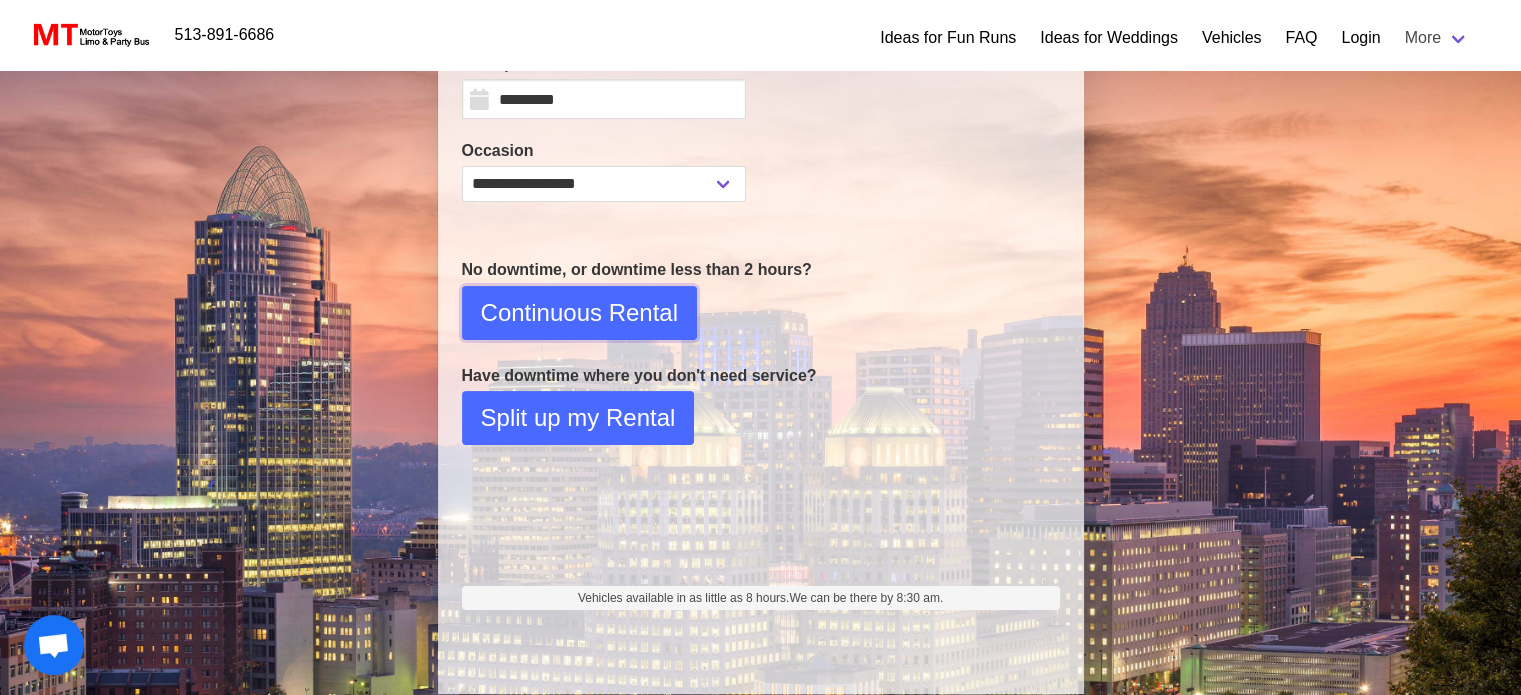click on "Continuous Rental" at bounding box center [579, 313] 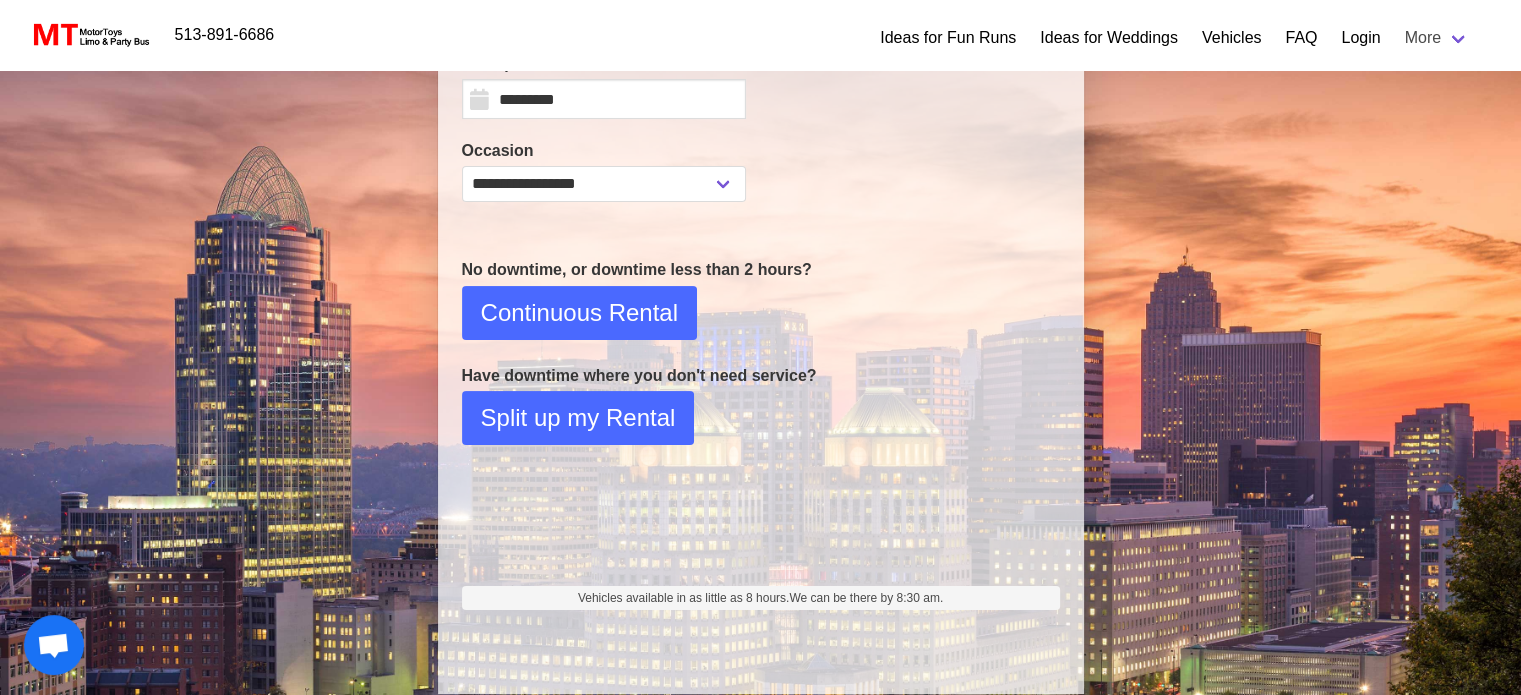 select on "*" 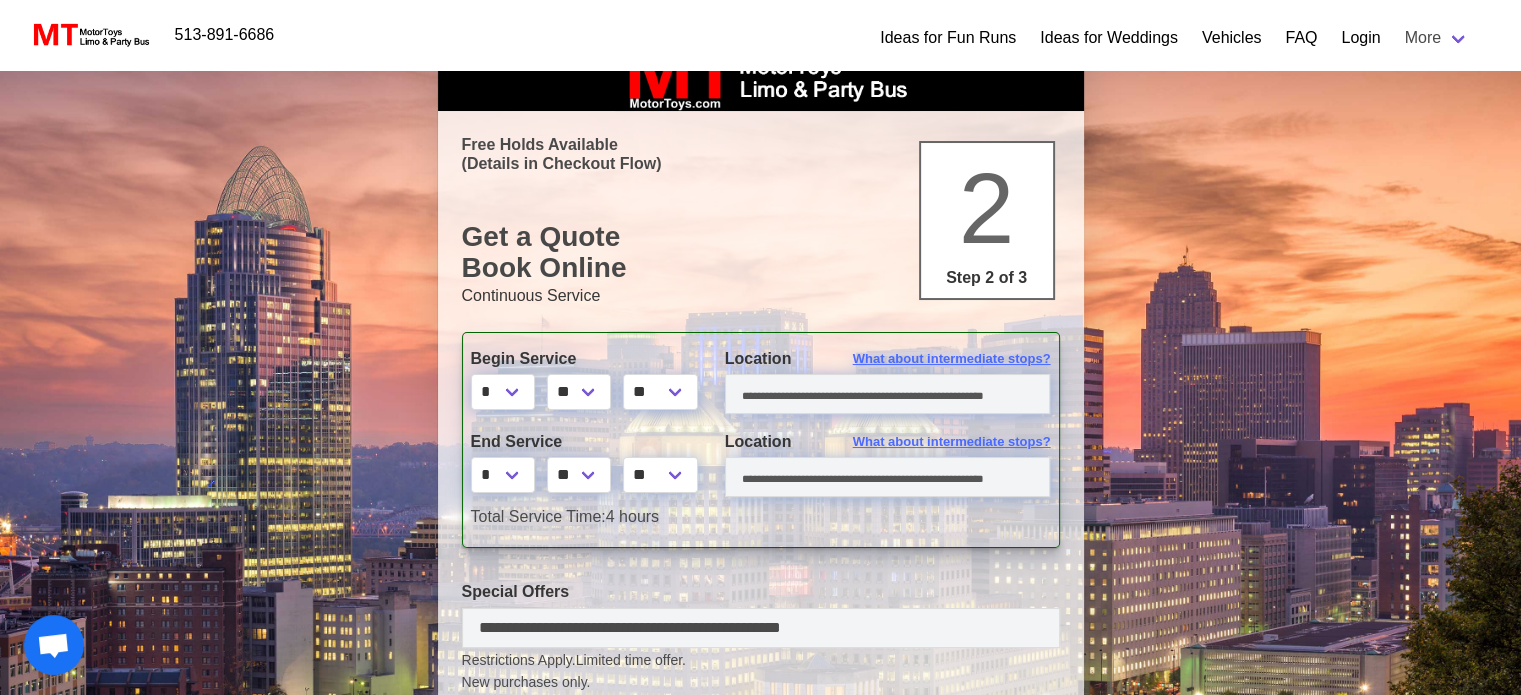 scroll, scrollTop: 0, scrollLeft: 0, axis: both 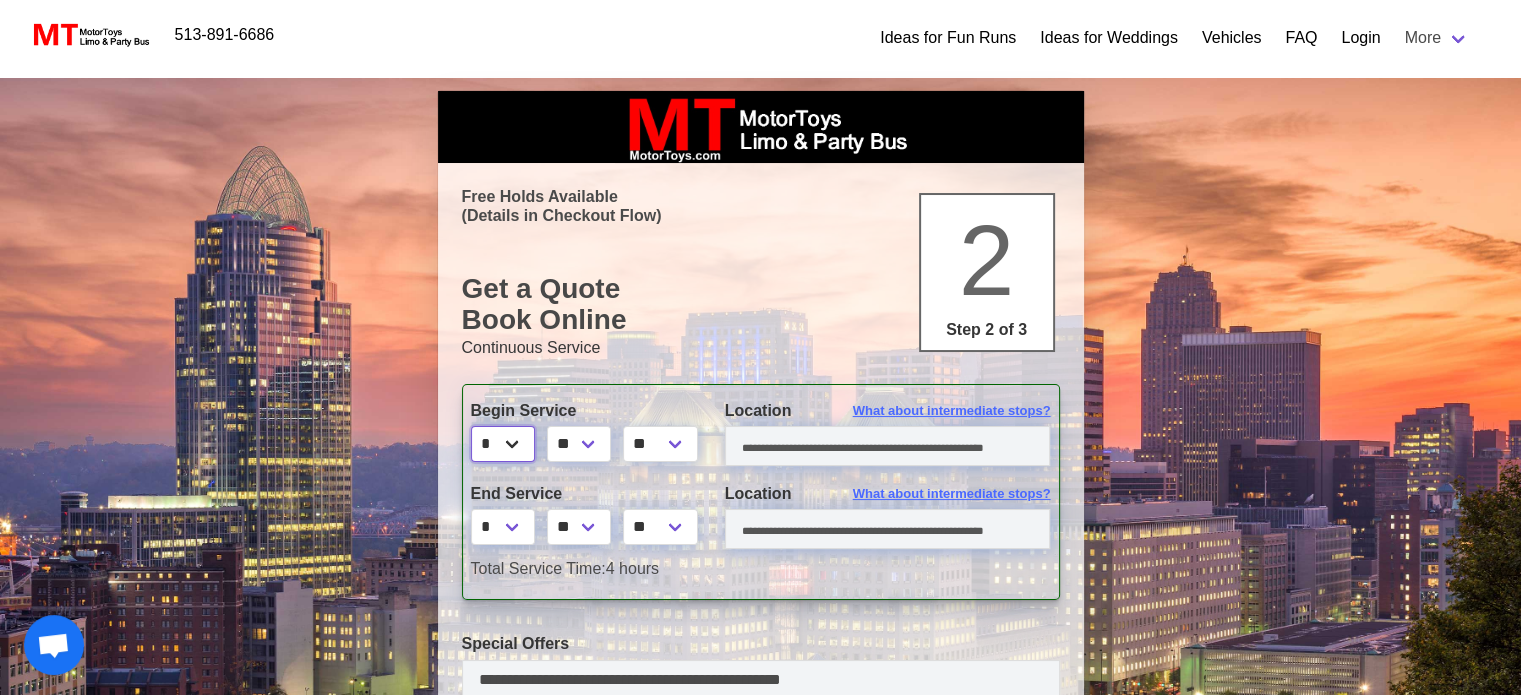 click on "* * * * * * * * * ** ** **" at bounding box center (503, 444) 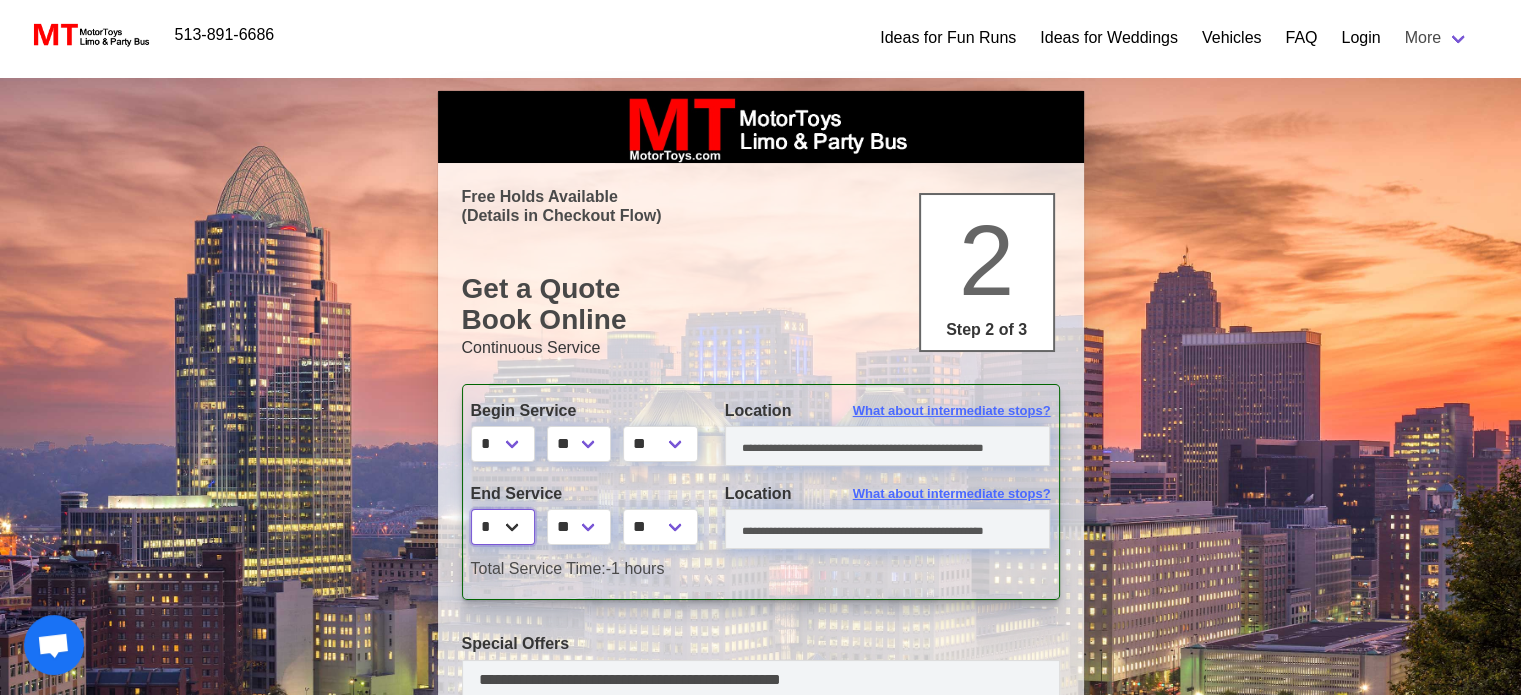 click on "* * * * * * * * * ** ** **" at bounding box center [503, 527] 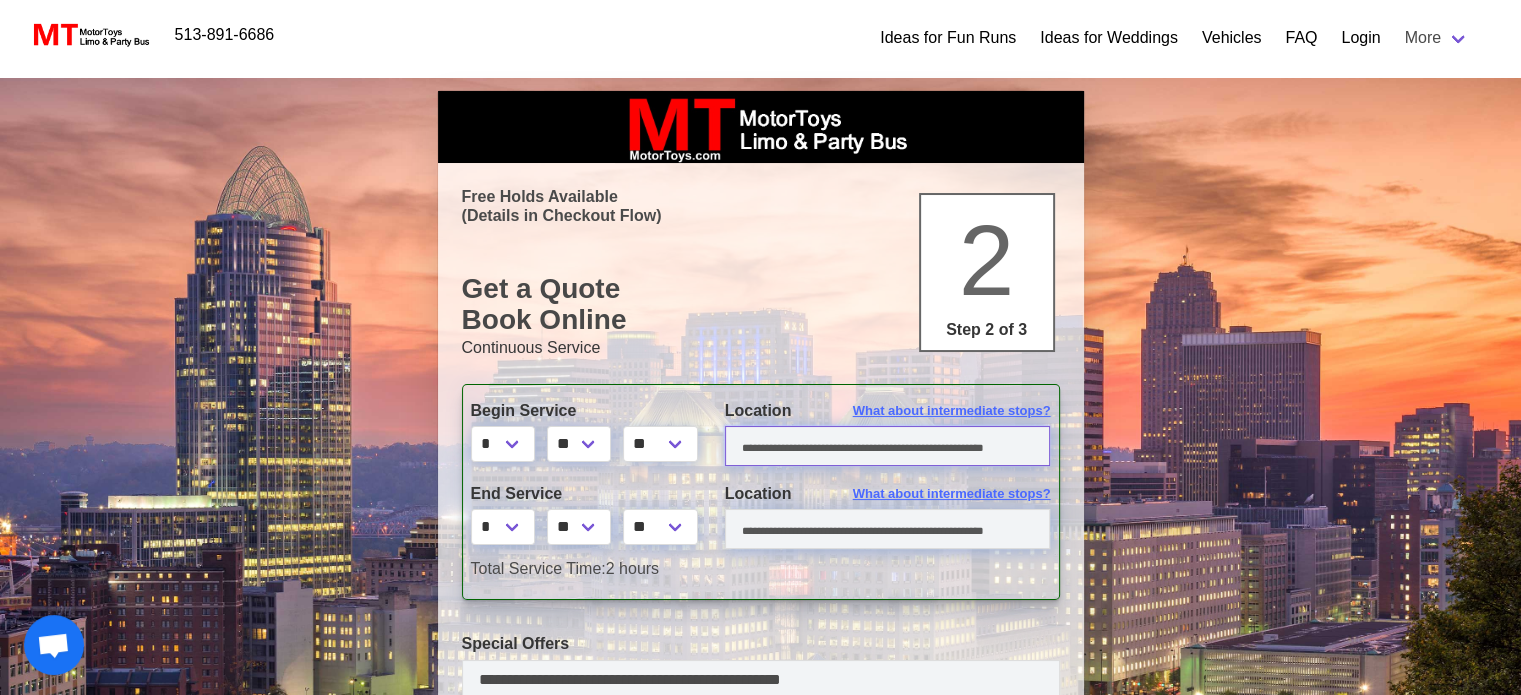 click at bounding box center [888, 446] 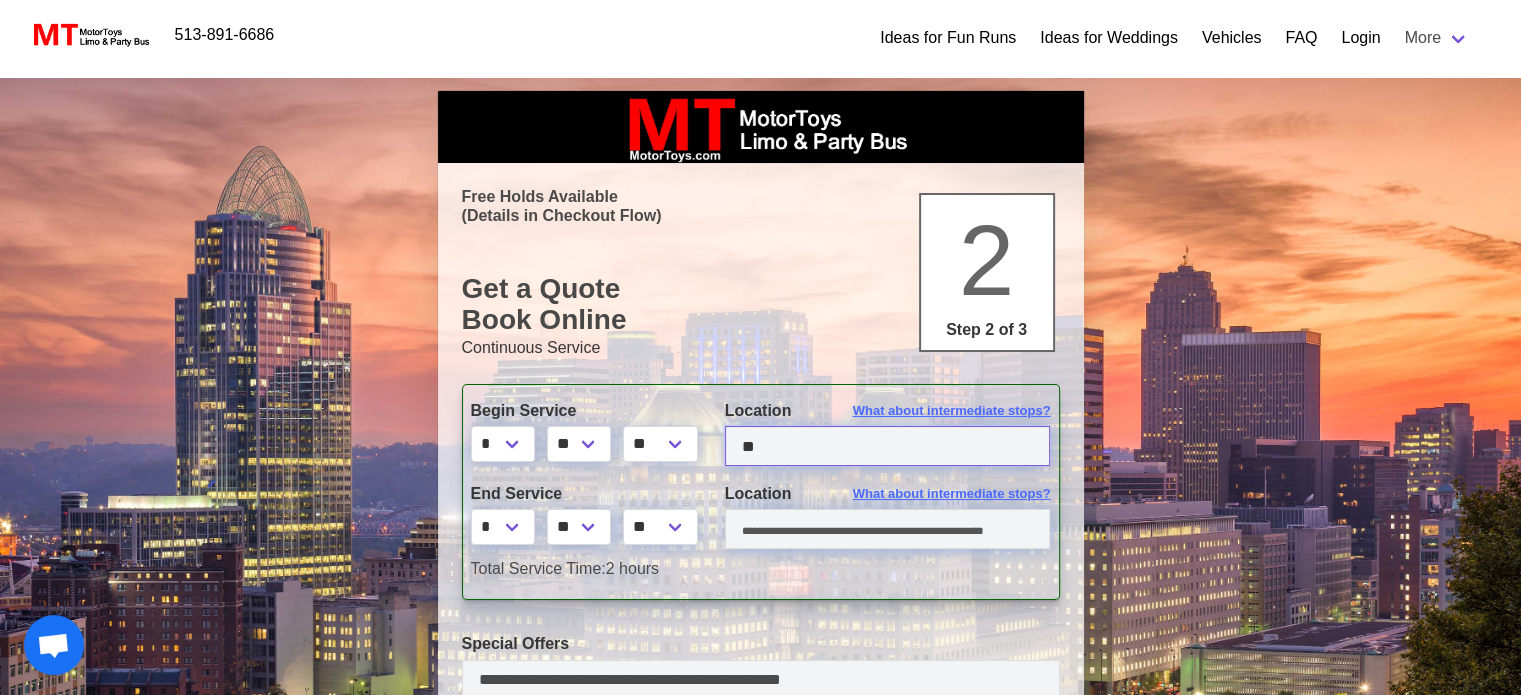 drag, startPoint x: 825, startPoint y: 435, endPoint x: 832, endPoint y: 422, distance: 14.764823 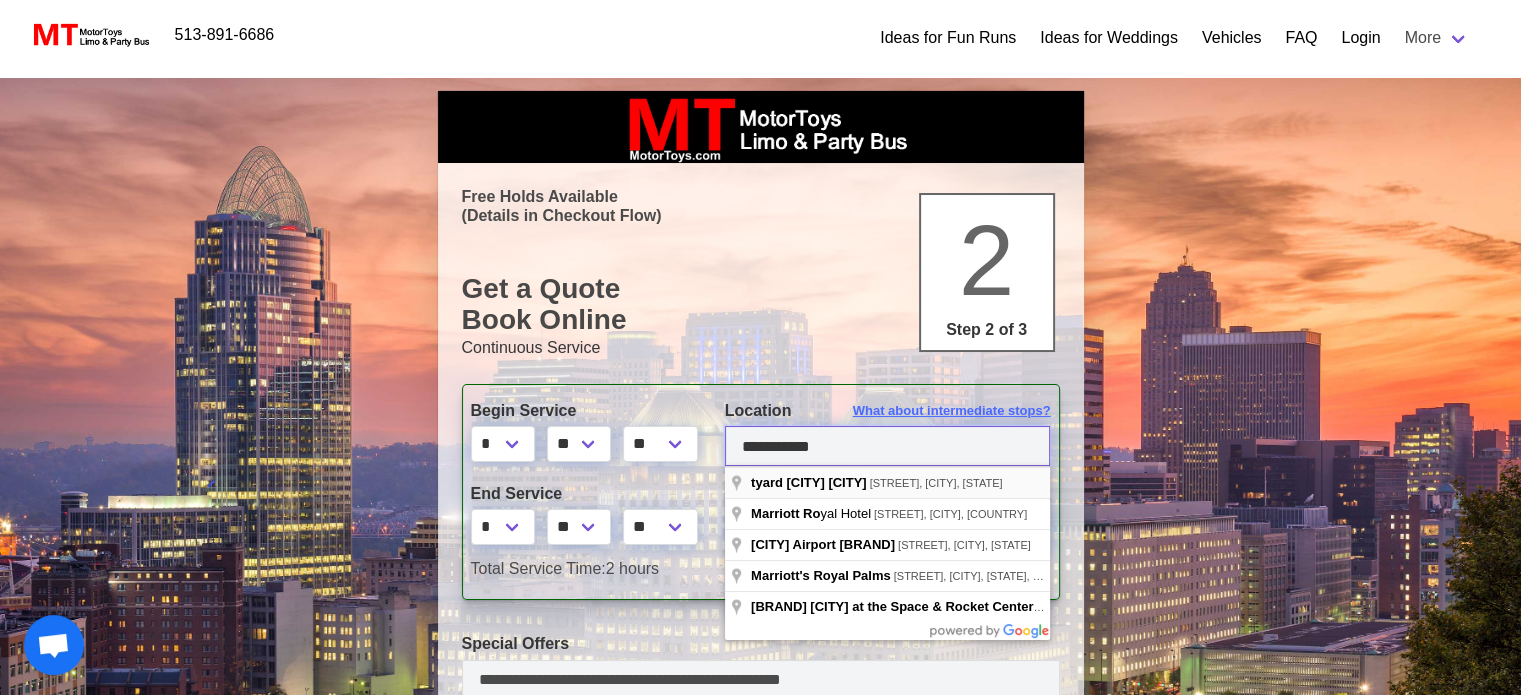 scroll, scrollTop: 0, scrollLeft: 0, axis: both 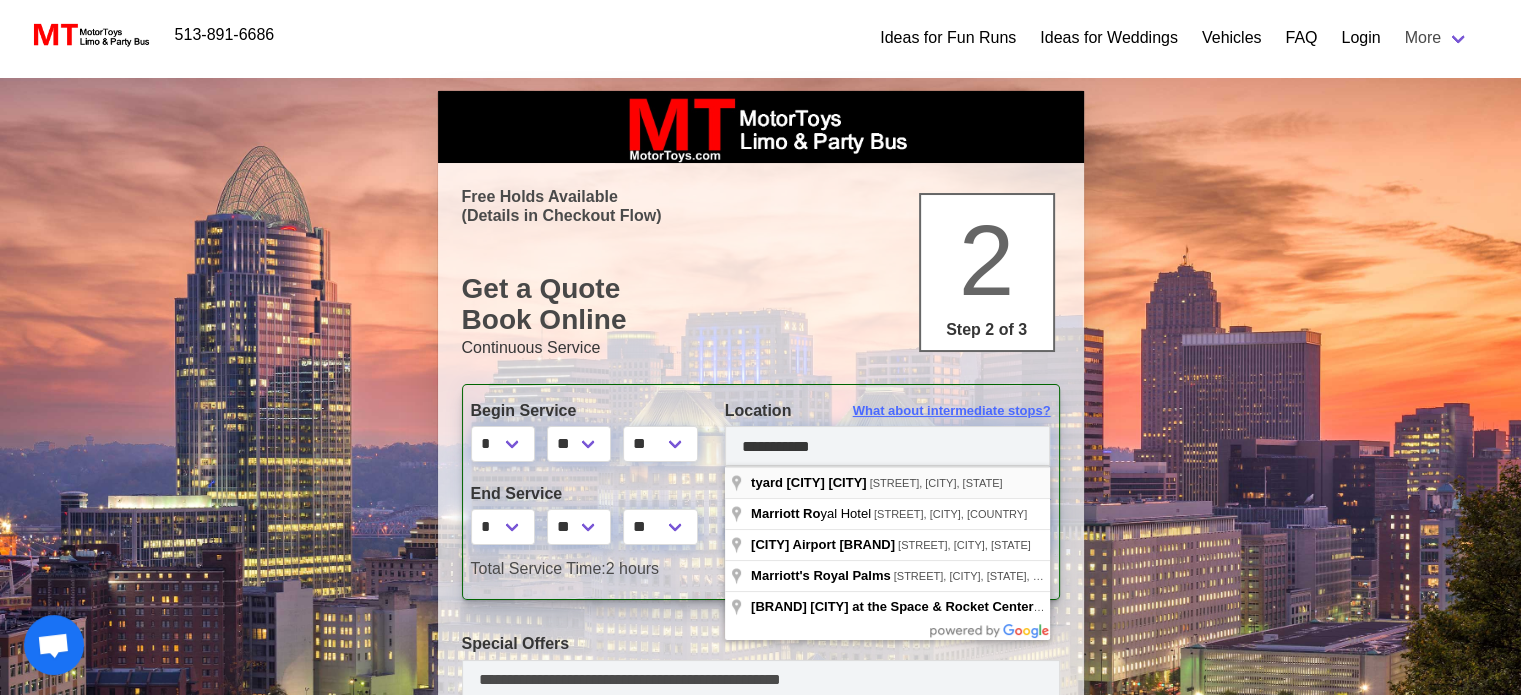 type on "**********" 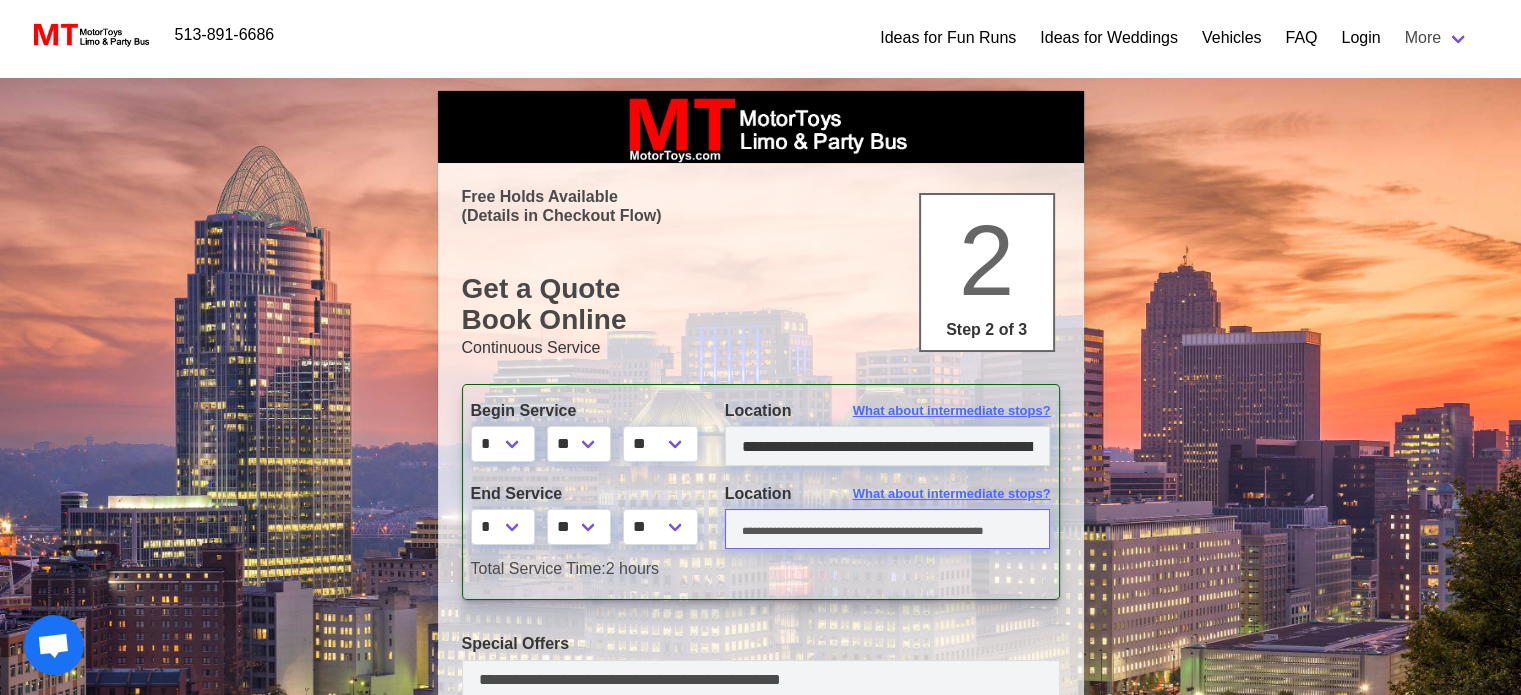 click at bounding box center [888, 529] 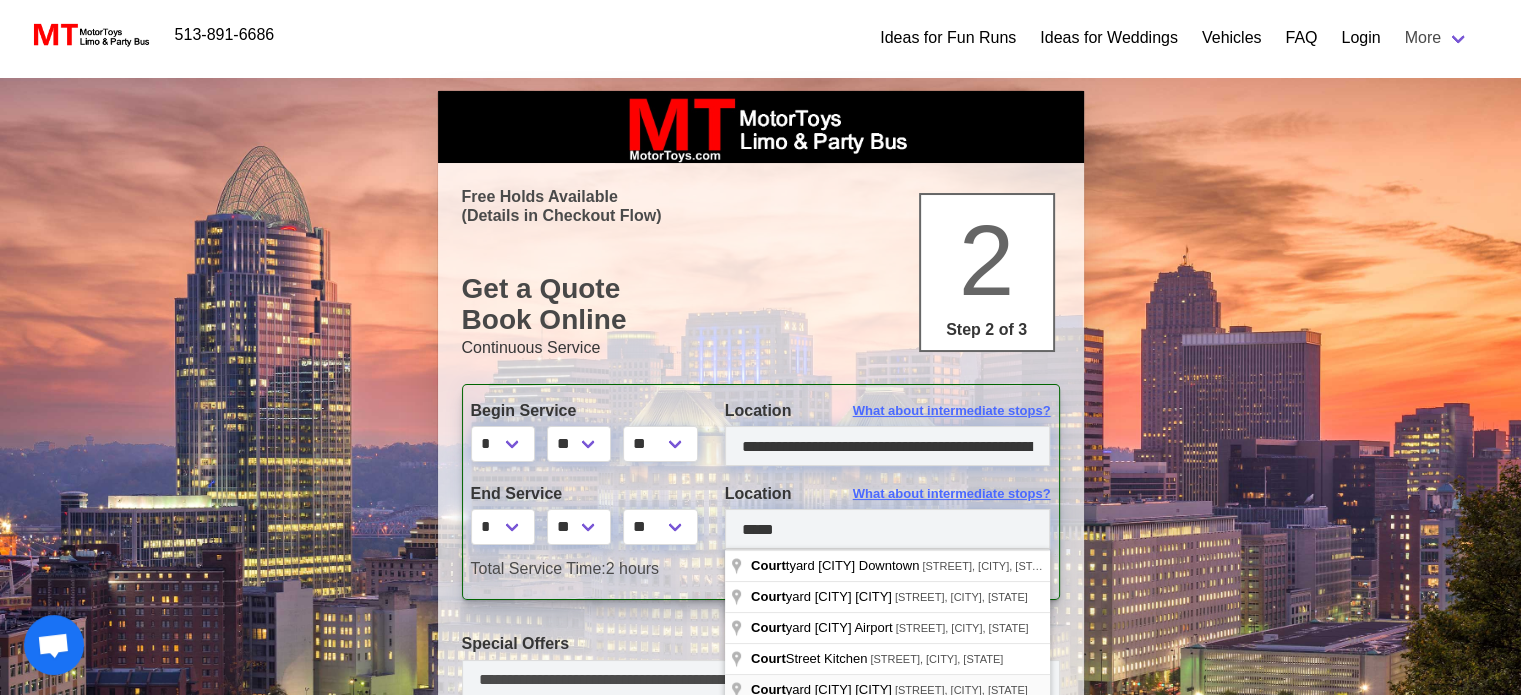 type on "**********" 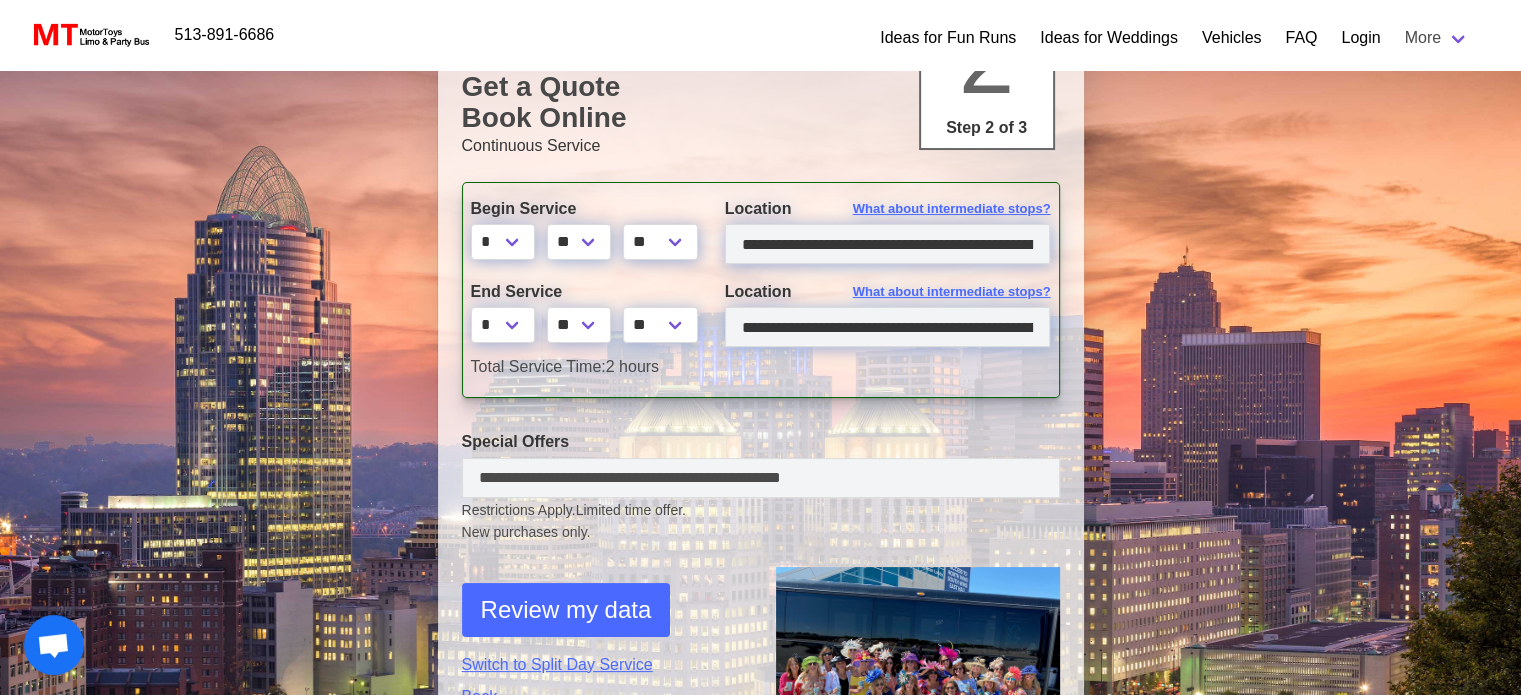 scroll, scrollTop: 215, scrollLeft: 0, axis: vertical 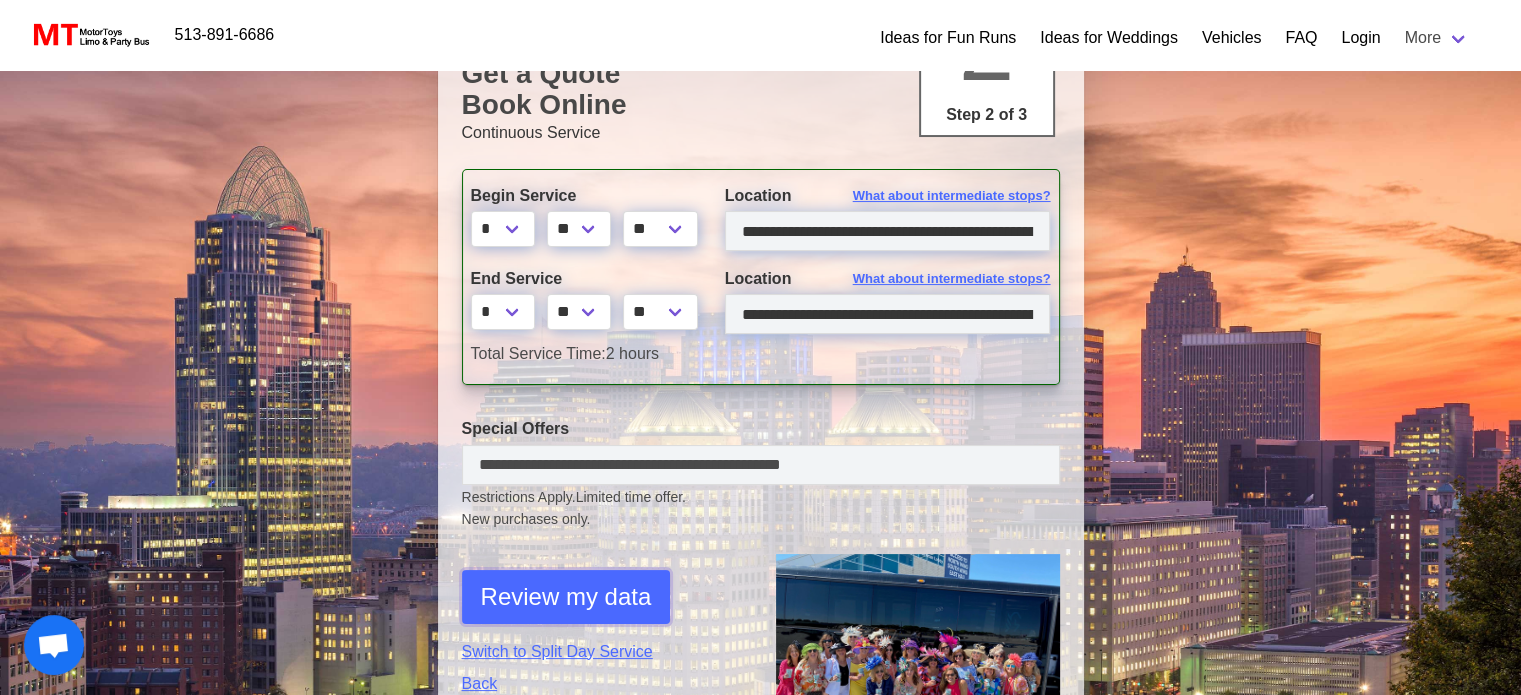 click on "Review my data" at bounding box center (566, 597) 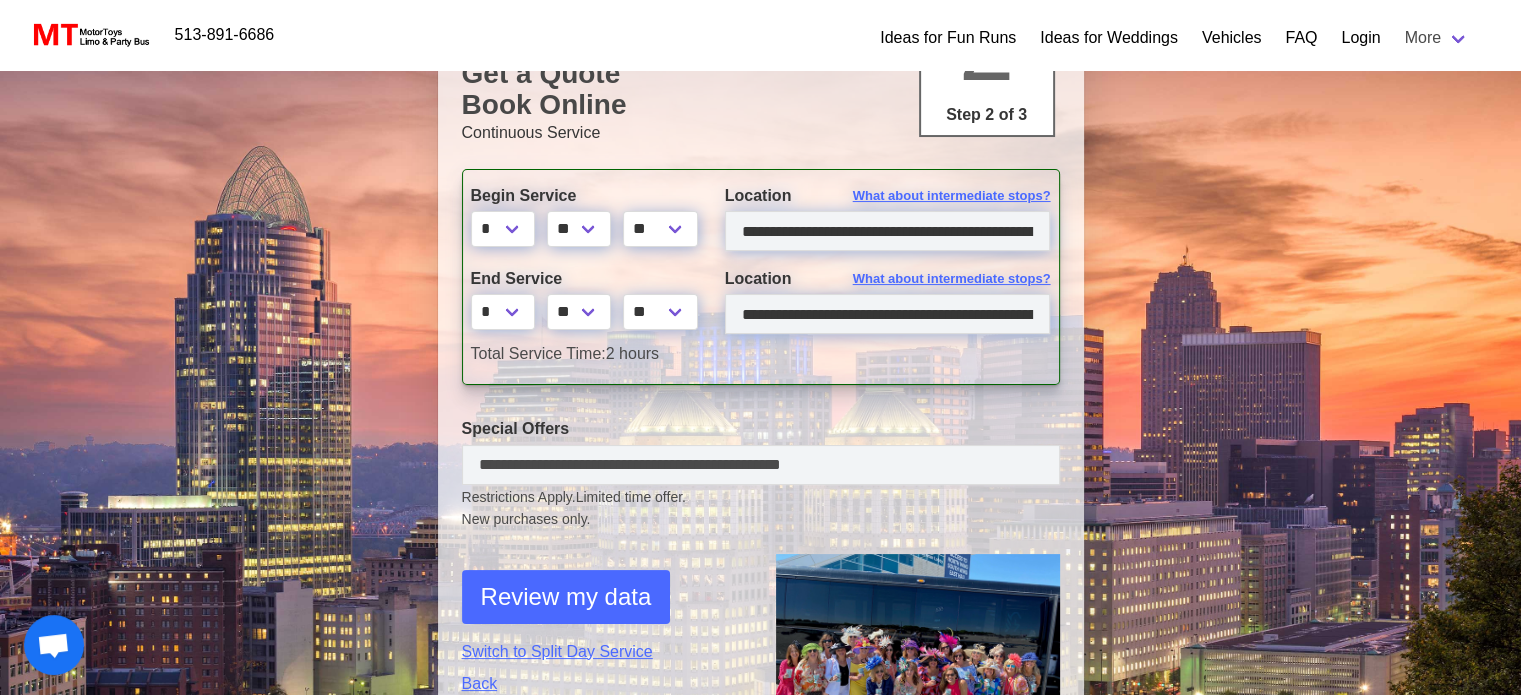 select on "**" 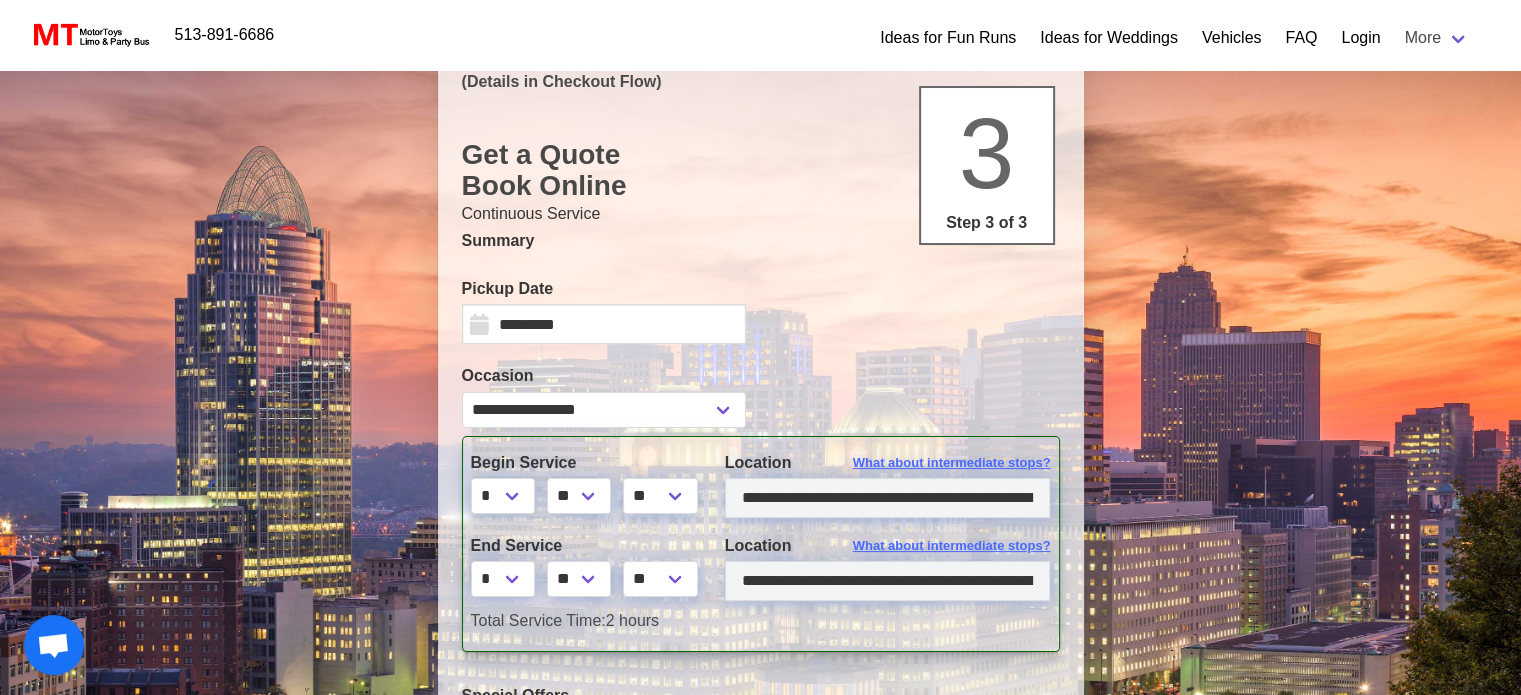 scroll, scrollTop: 0, scrollLeft: 0, axis: both 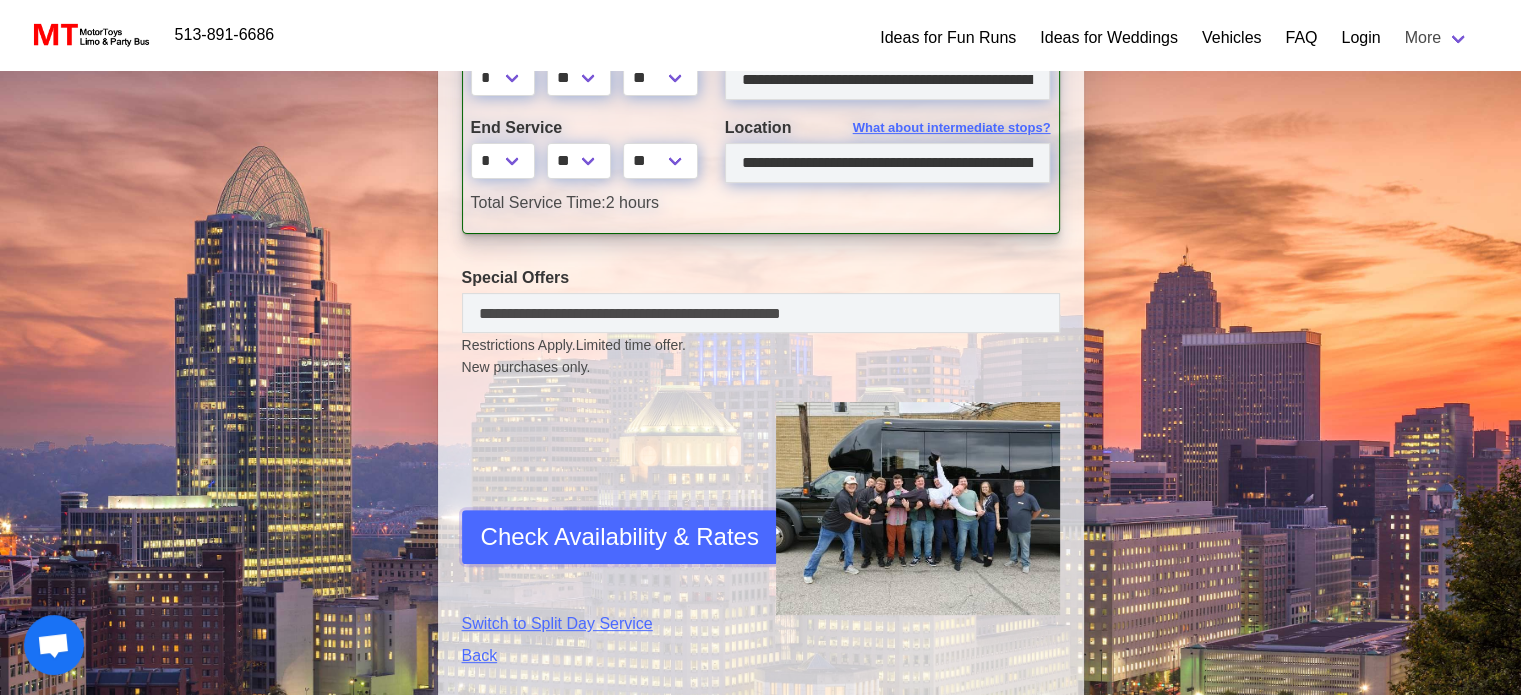 click on "Check Availability & Rates" at bounding box center [620, 537] 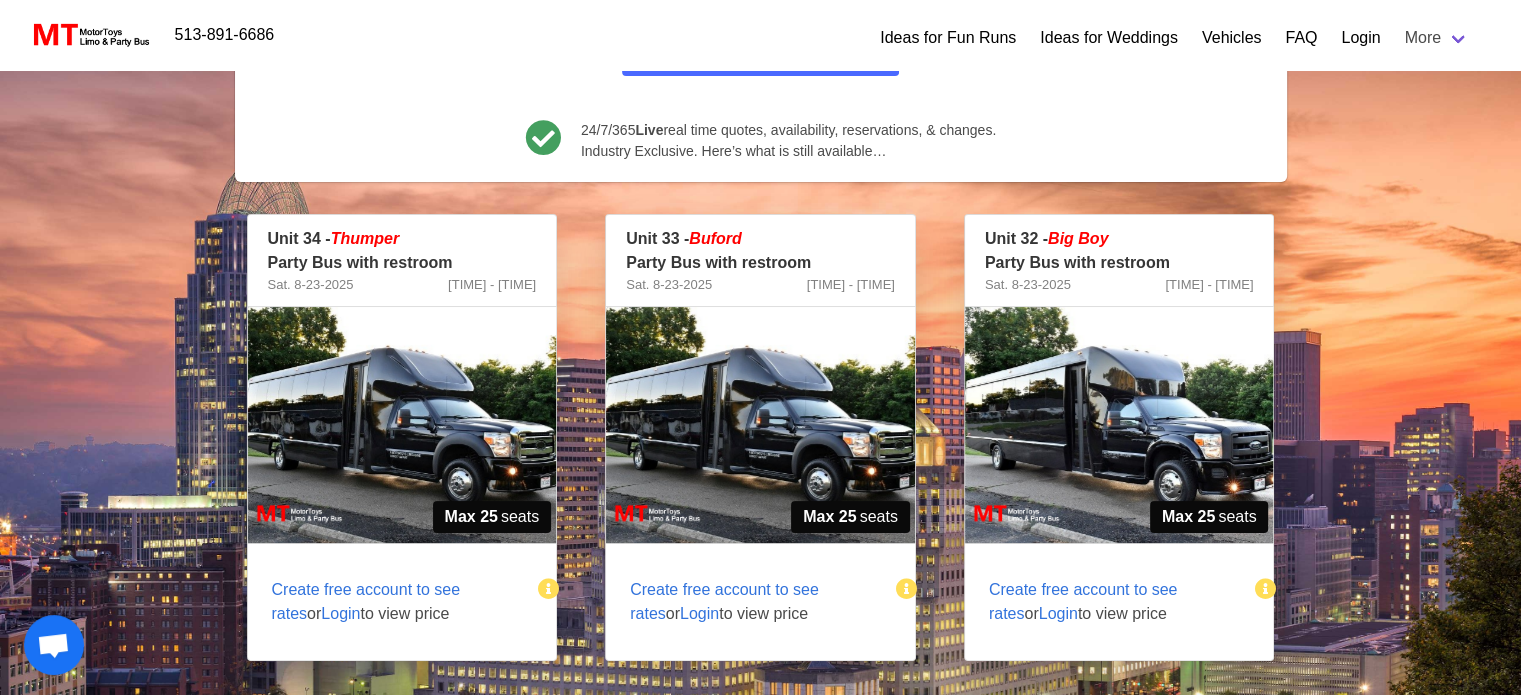 scroll, scrollTop: 230, scrollLeft: 0, axis: vertical 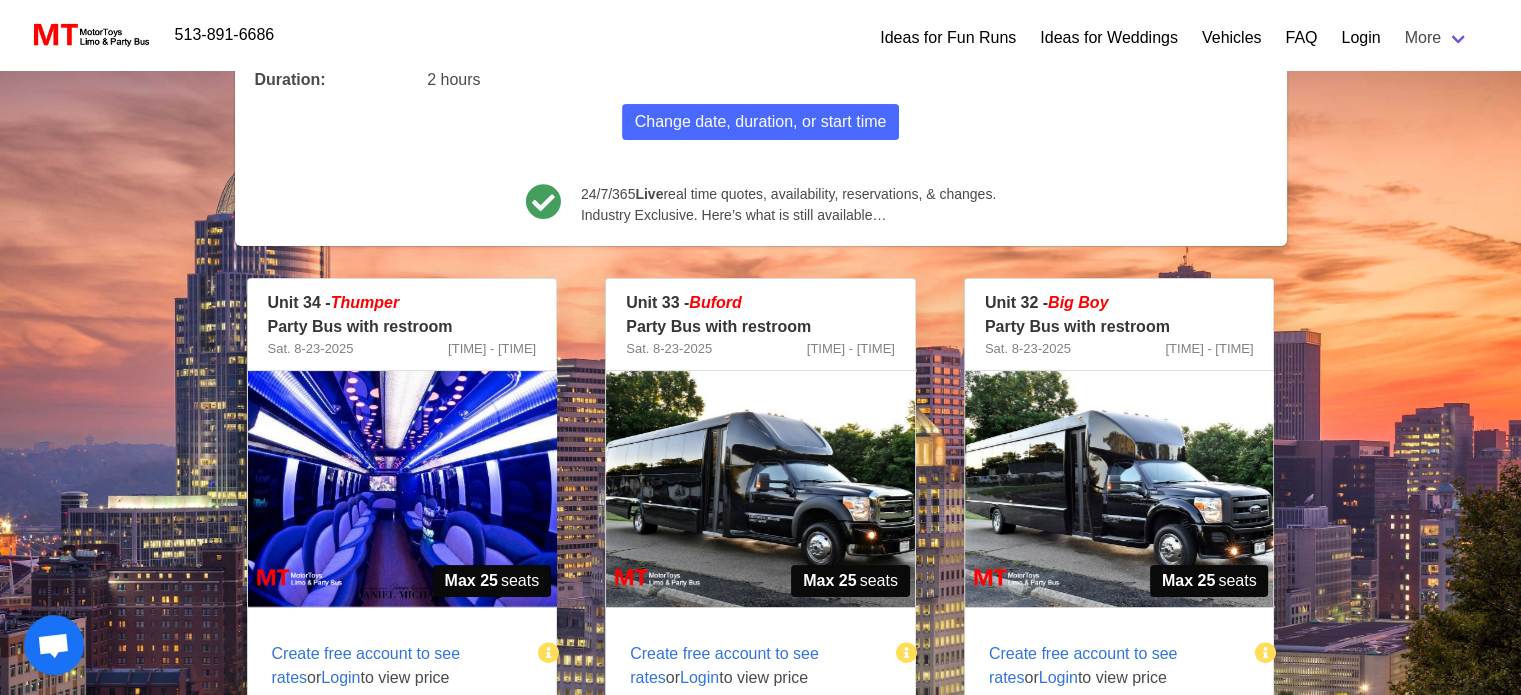 click on "Max 25  seats" at bounding box center [850, 581] 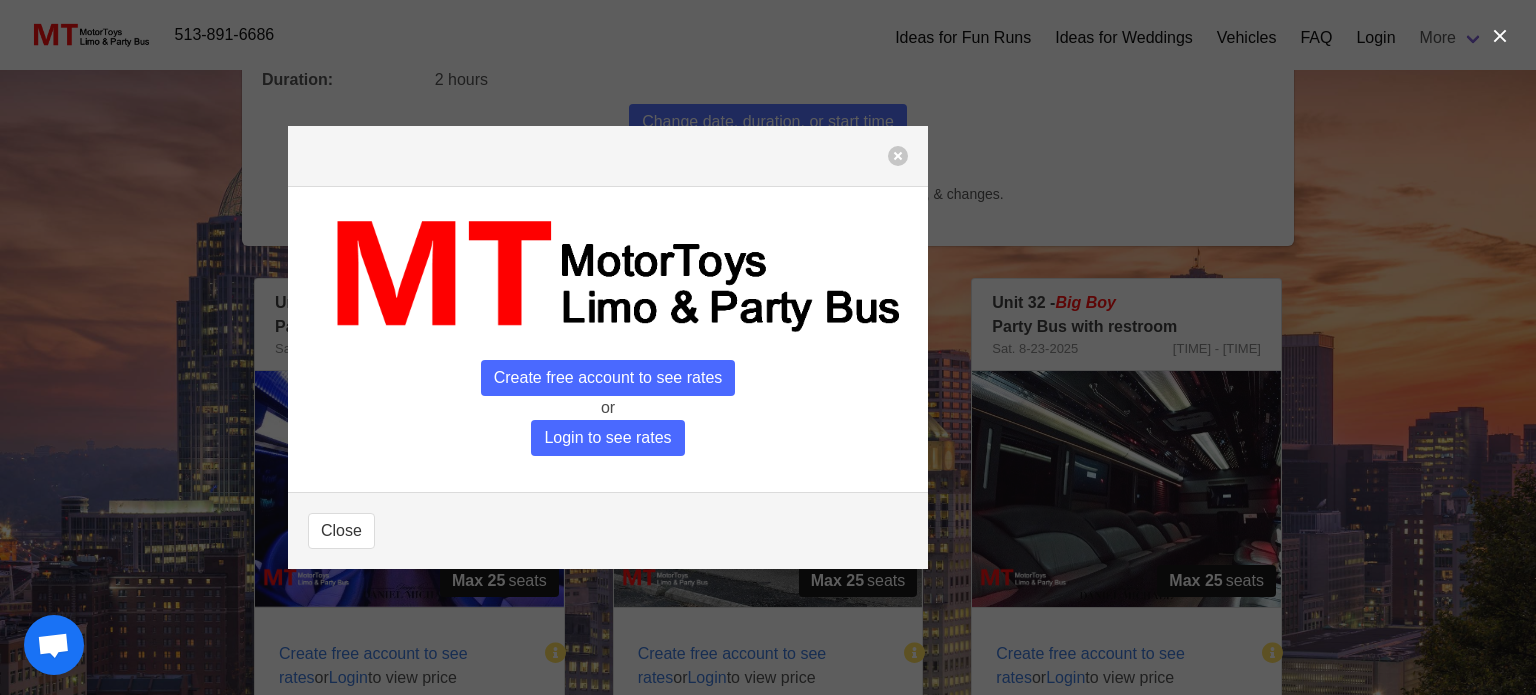 click on "Create free account to see rates" at bounding box center [608, 378] 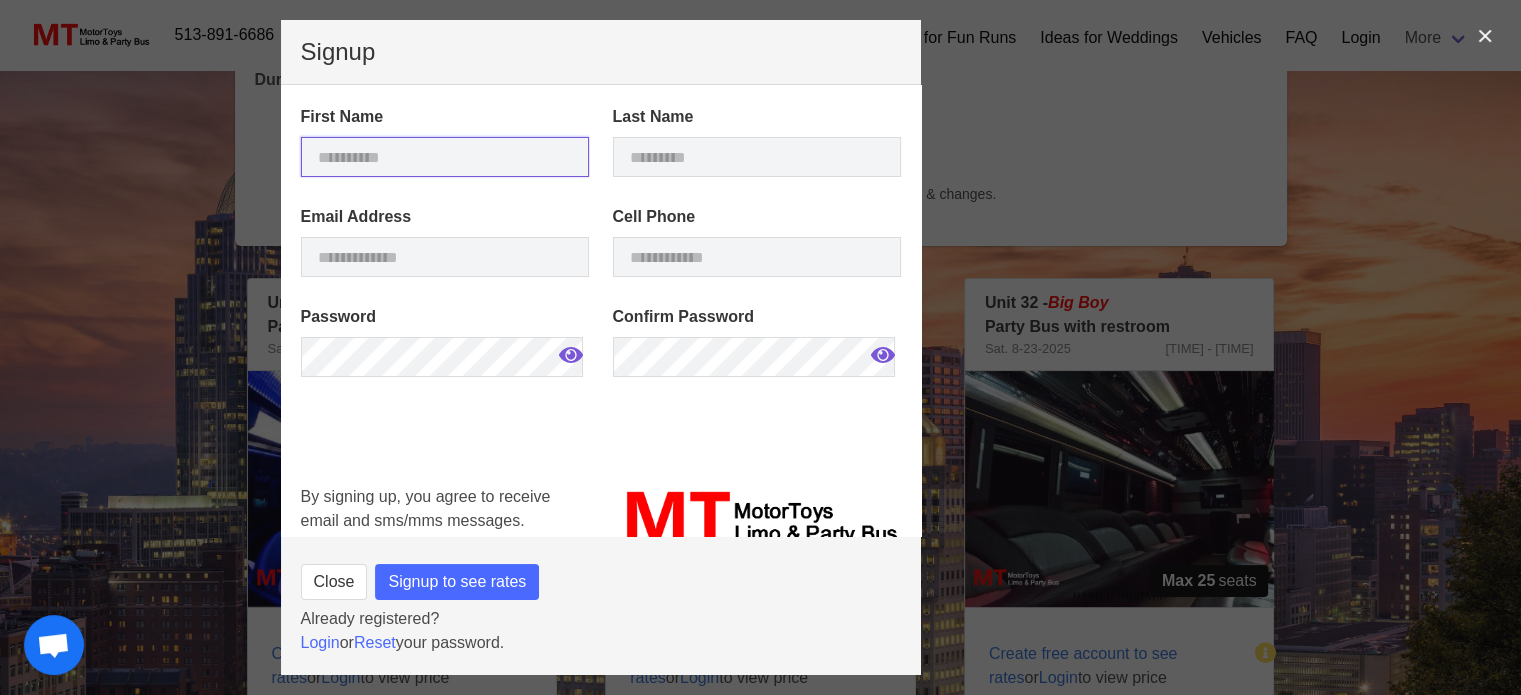 click at bounding box center (445, 157) 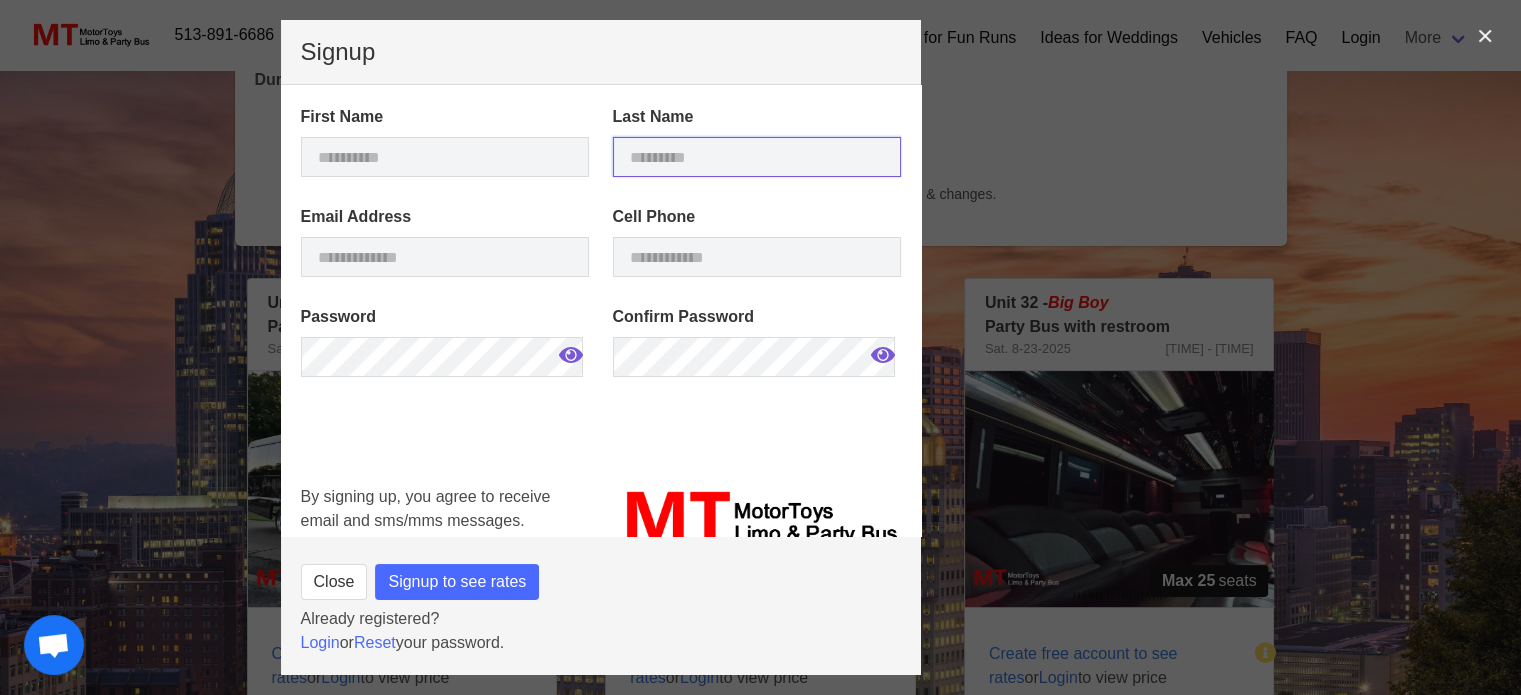 click at bounding box center (757, 157) 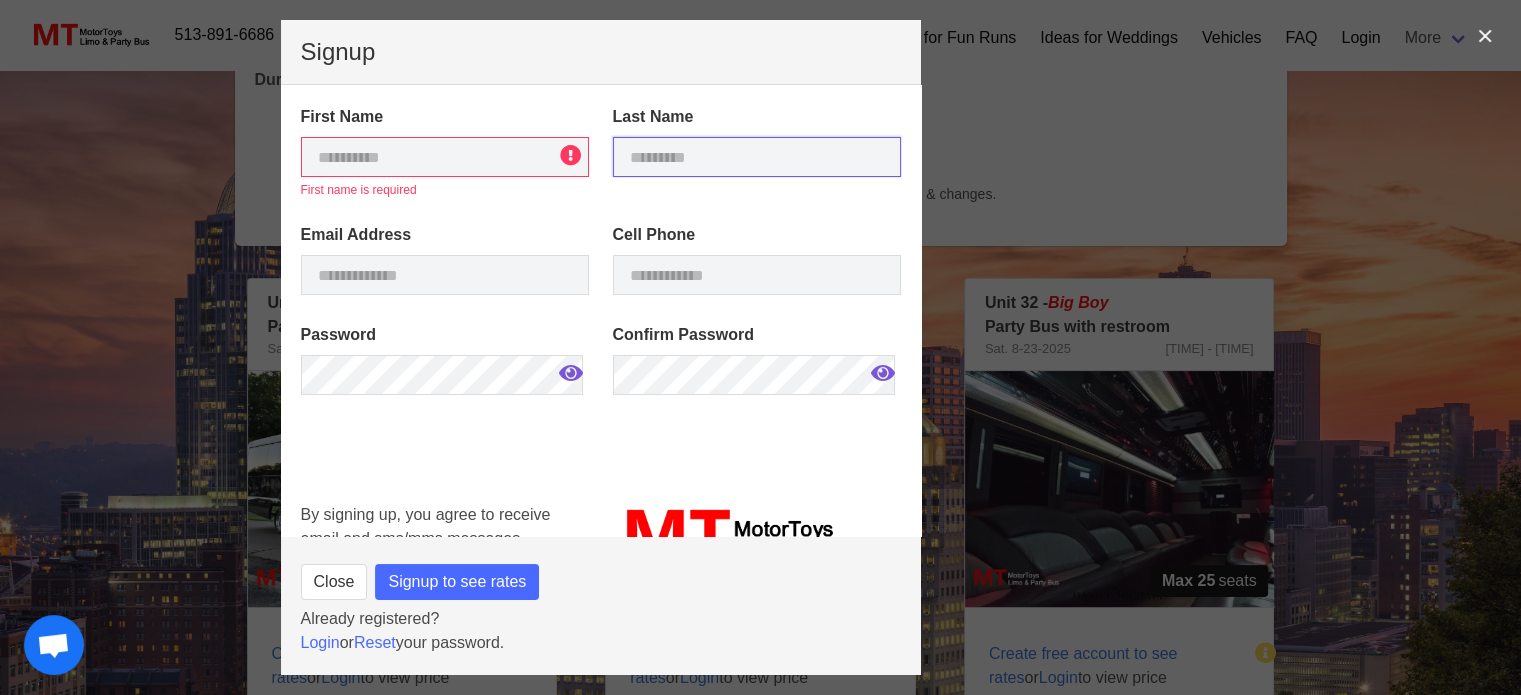 type on "********" 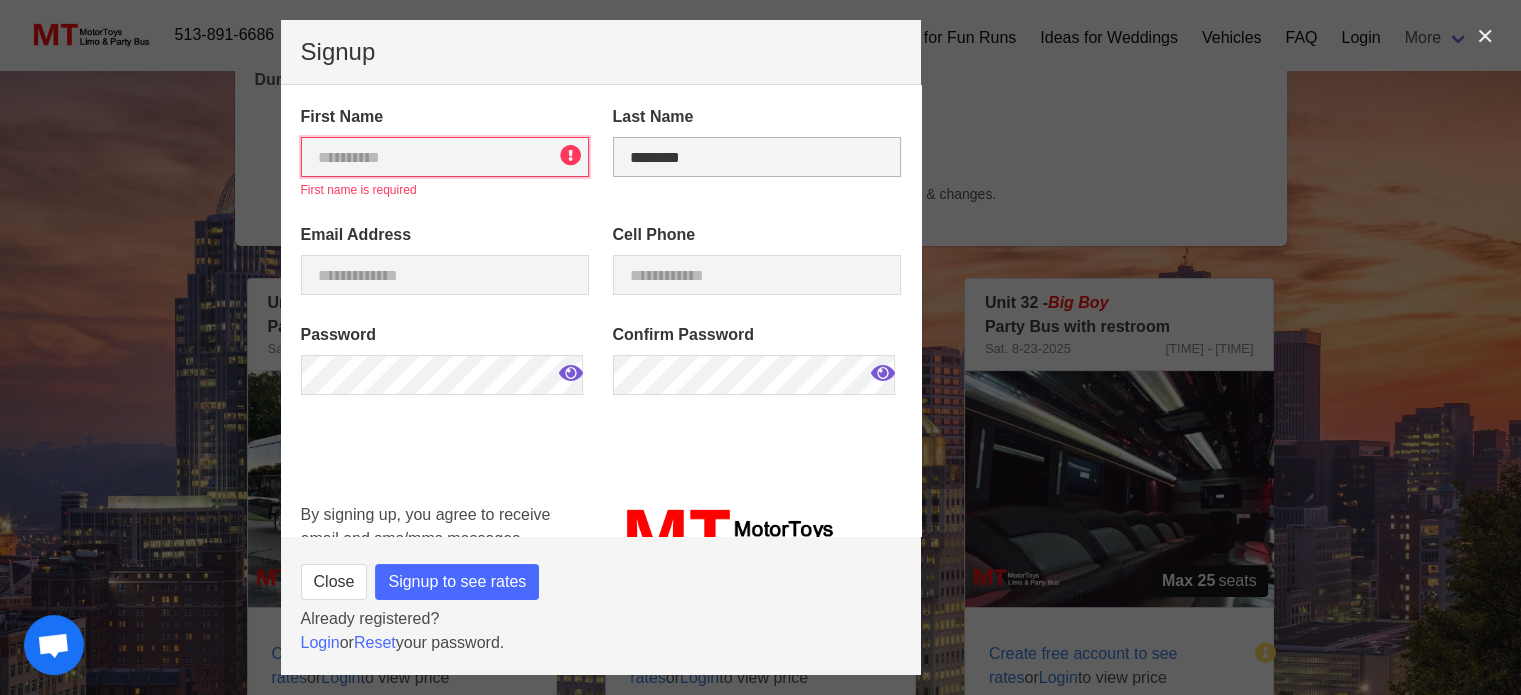 type on "*********" 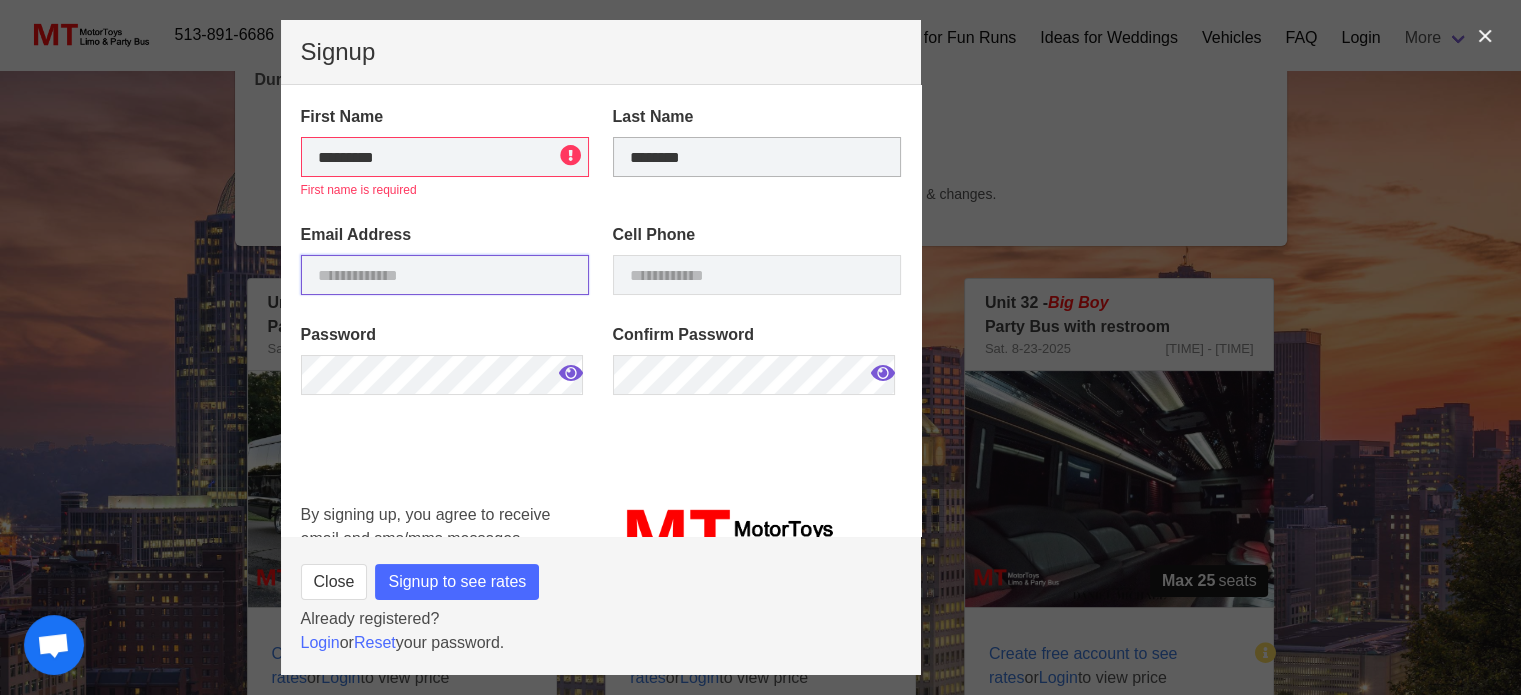 type on "**********" 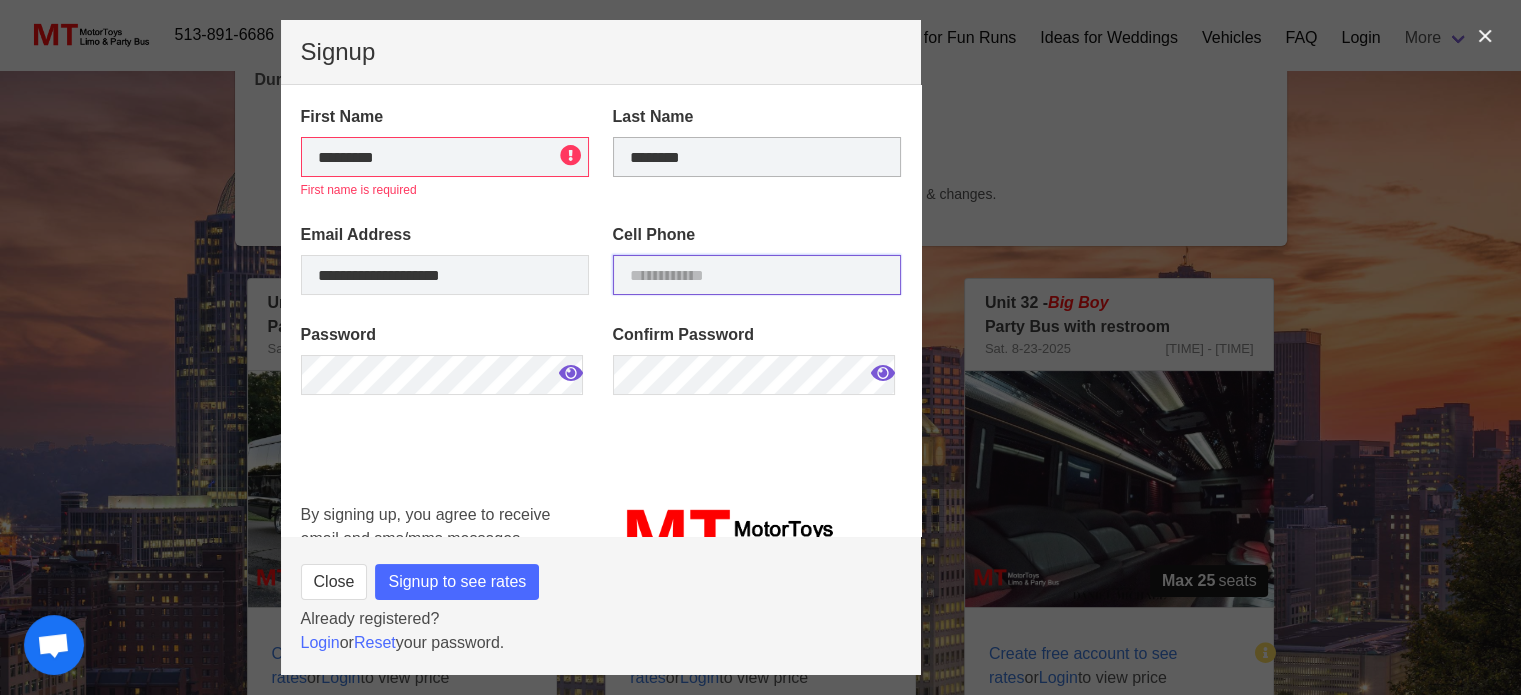 type on "**********" 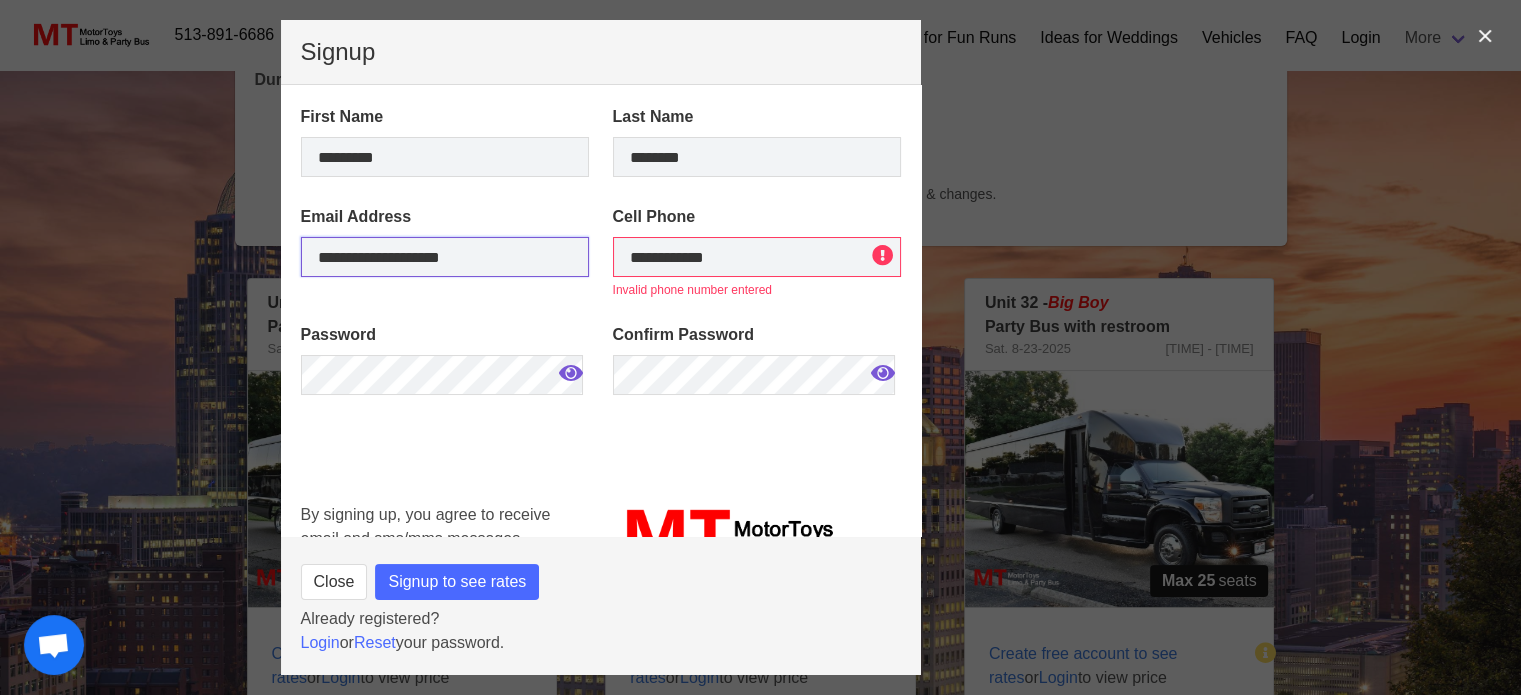 drag, startPoint x: 473, startPoint y: 261, endPoint x: 397, endPoint y: 256, distance: 76.1643 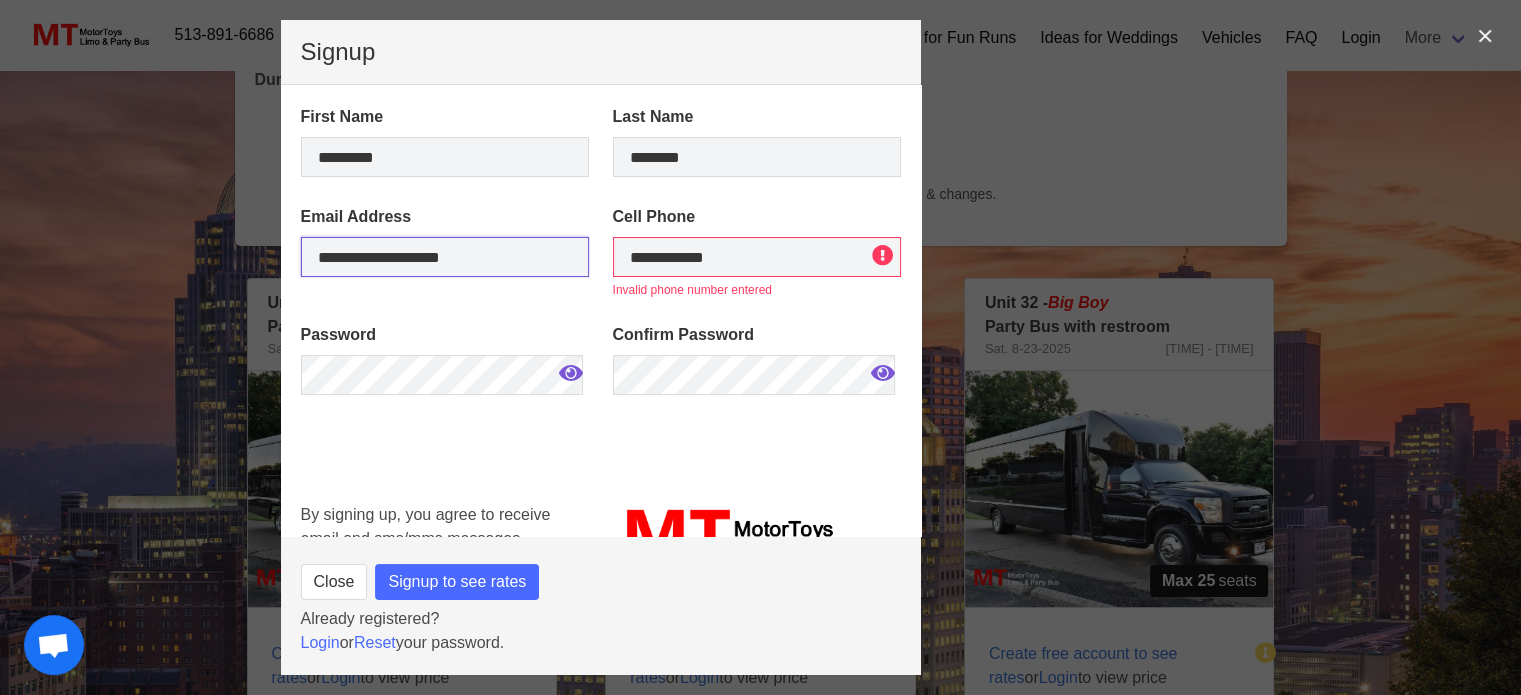 type on "**********" 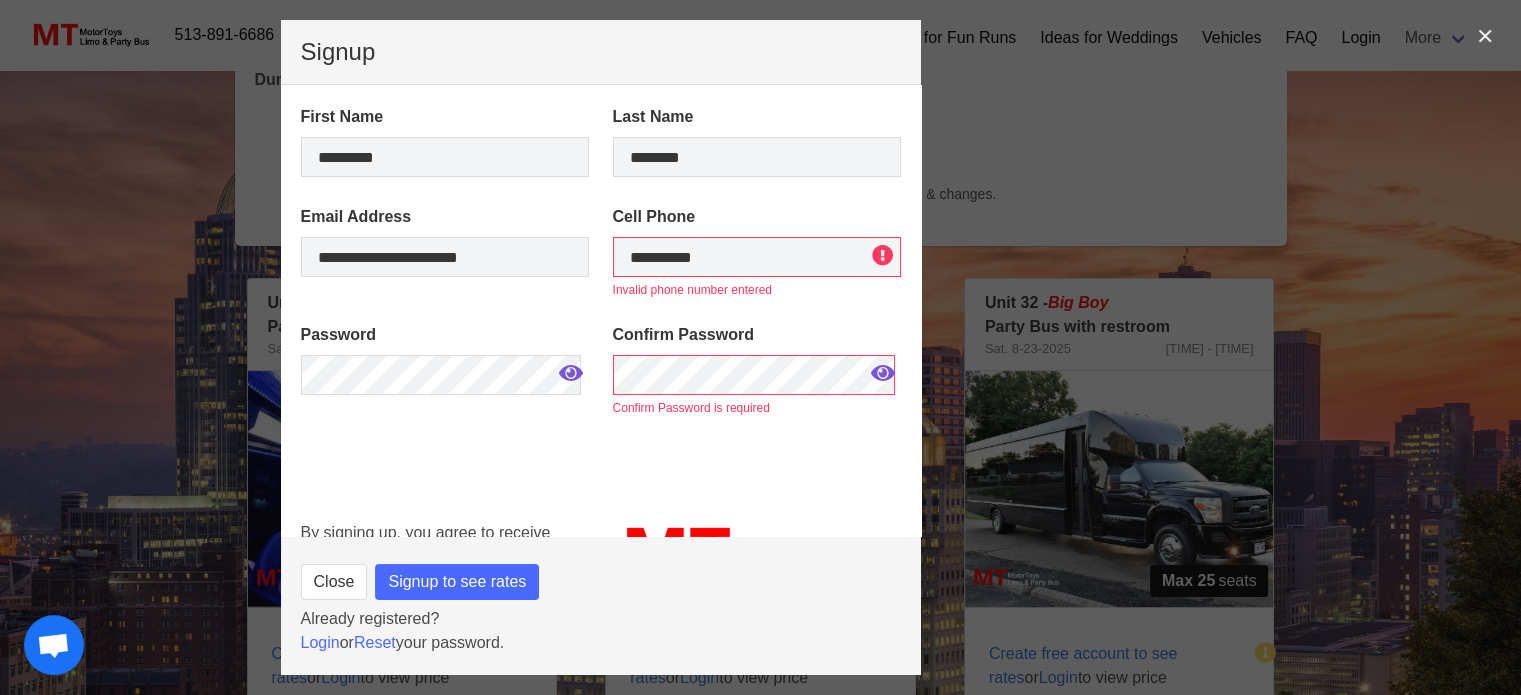 click at bounding box center (571, 373) 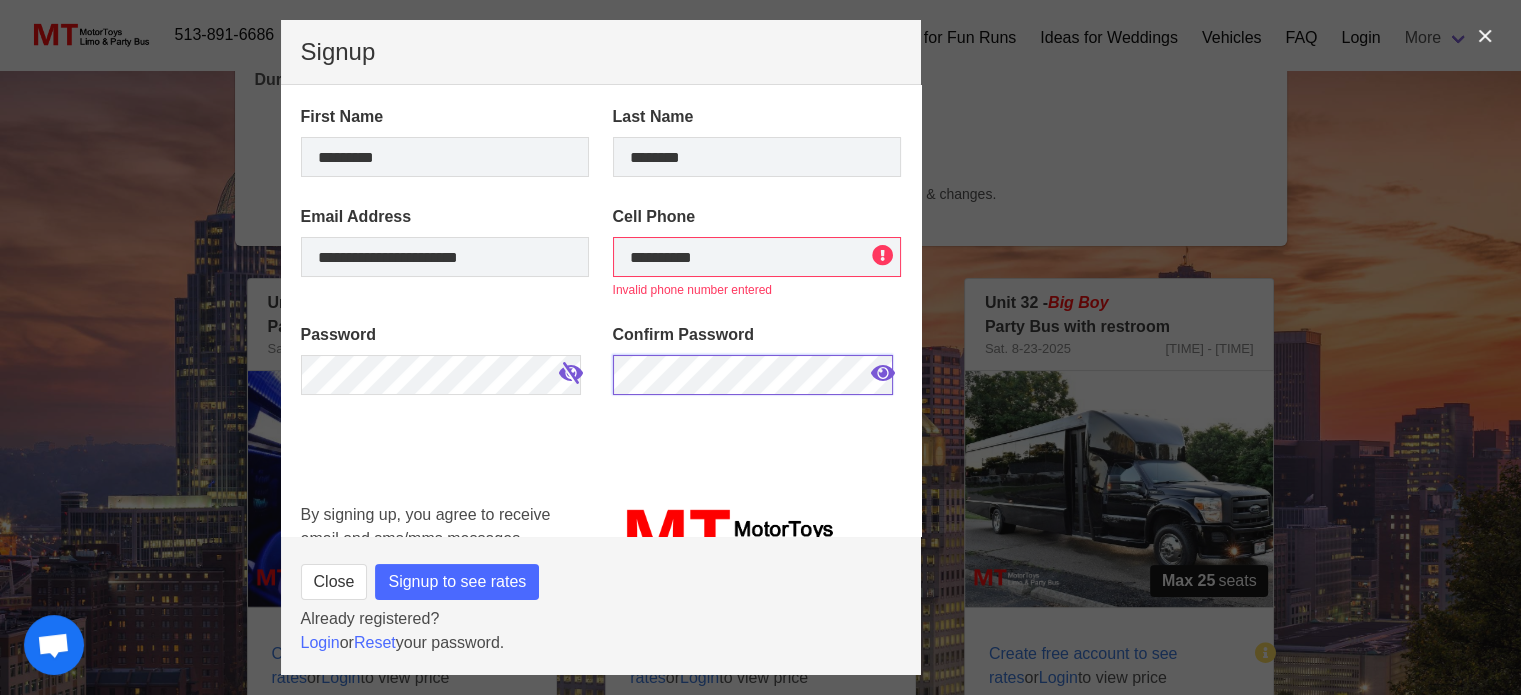 click on "**********" at bounding box center [601, 310] 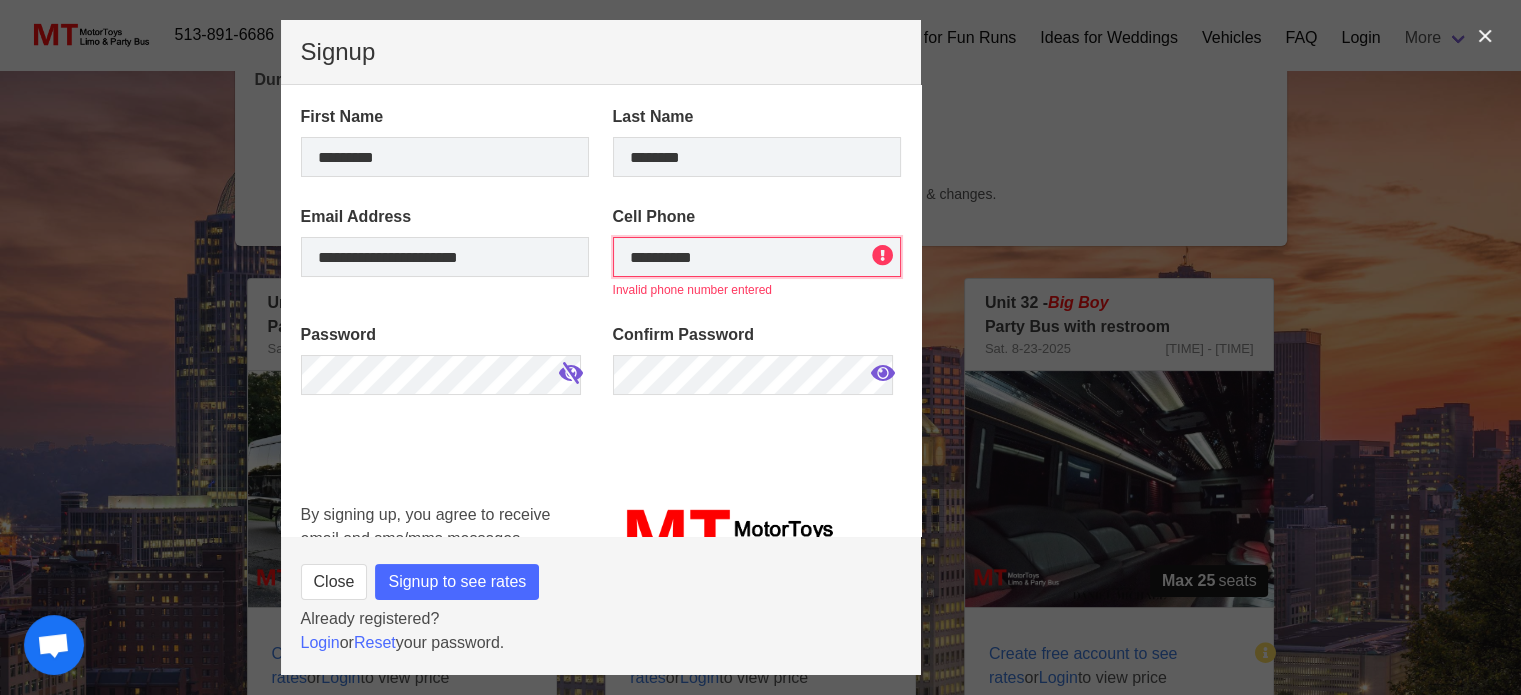 click on "**********" at bounding box center [757, 257] 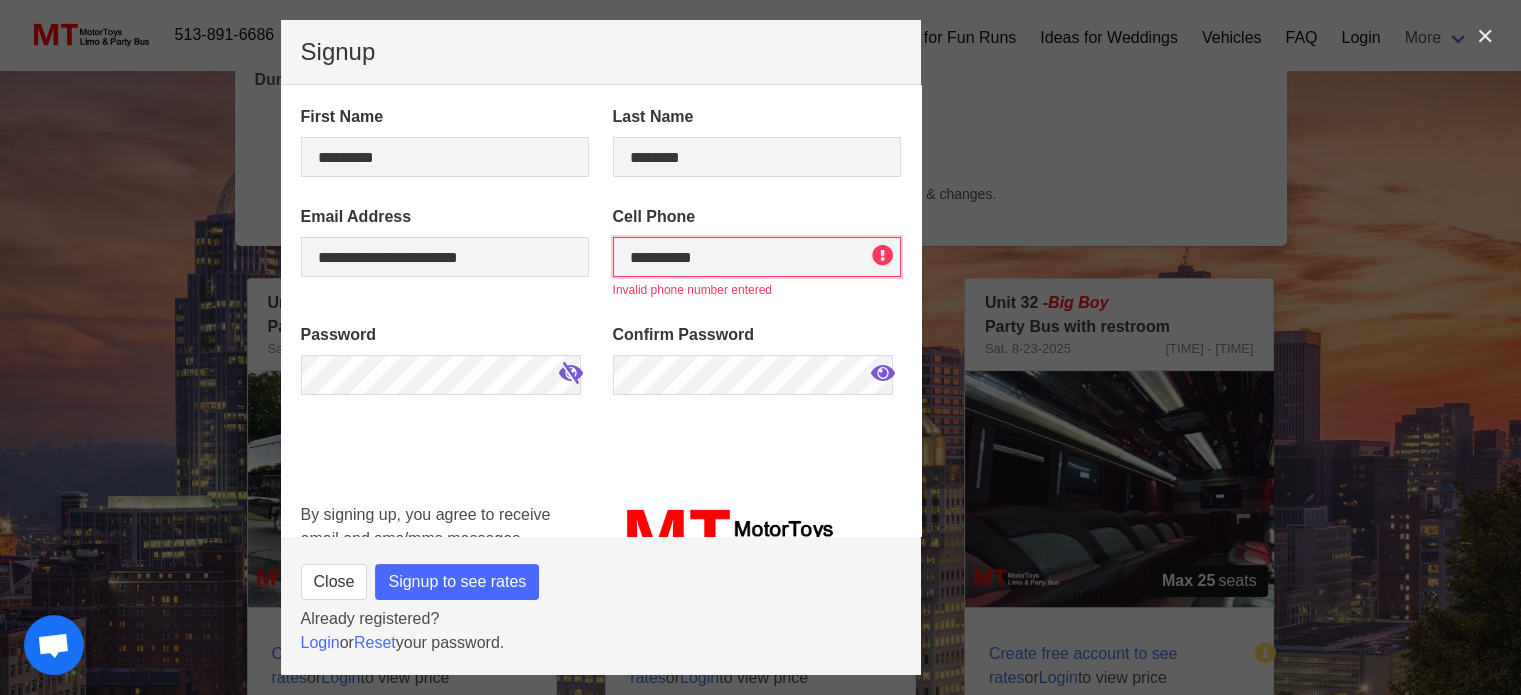 click on "**********" at bounding box center [757, 257] 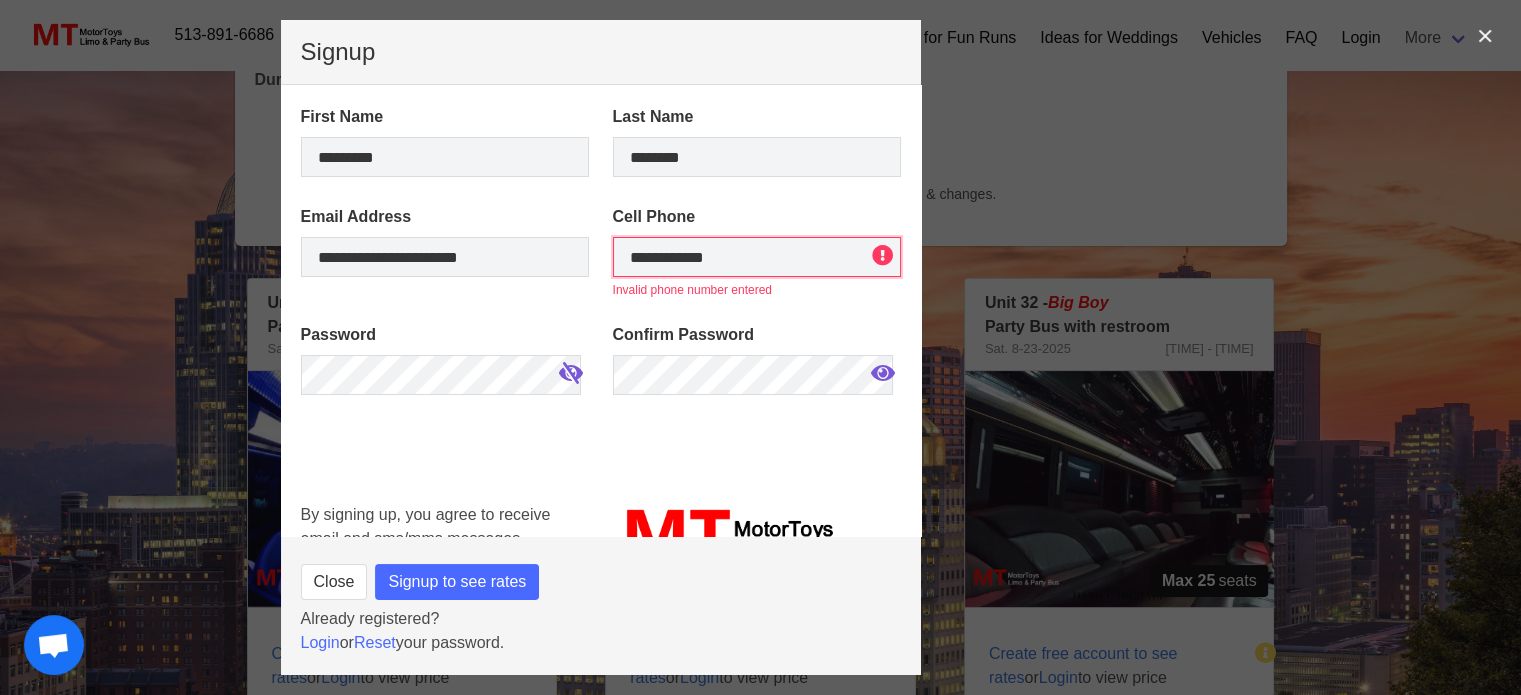 click on "**********" at bounding box center [757, 257] 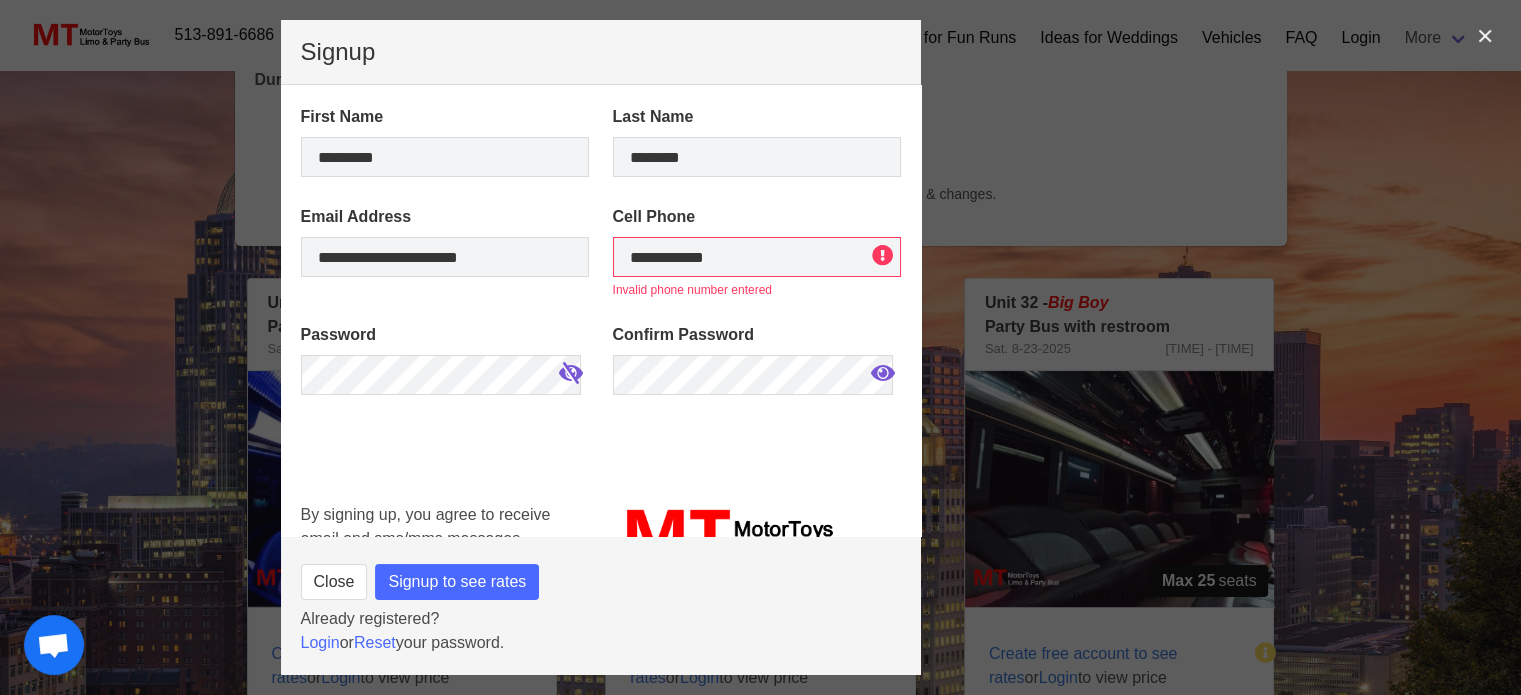 scroll, scrollTop: 50, scrollLeft: 0, axis: vertical 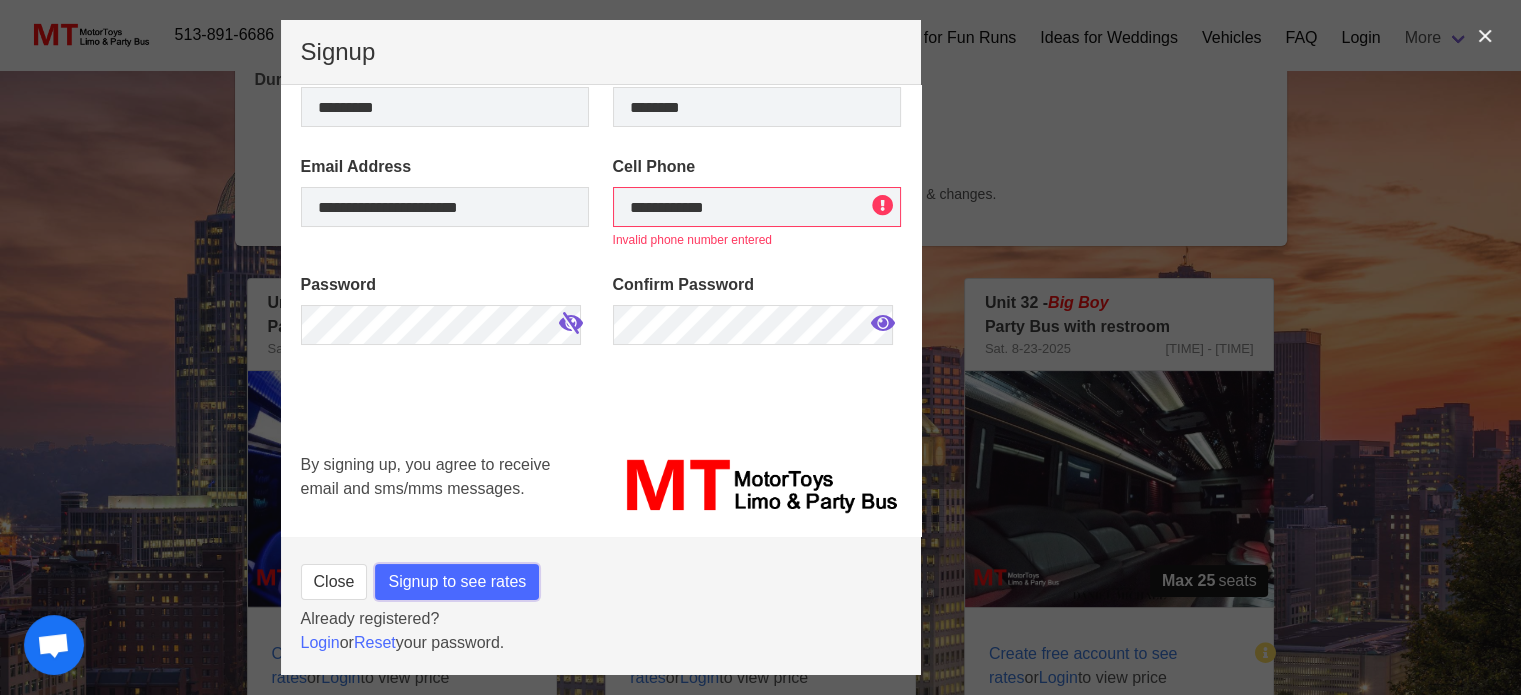 click on "Signup to see rates" at bounding box center [457, 582] 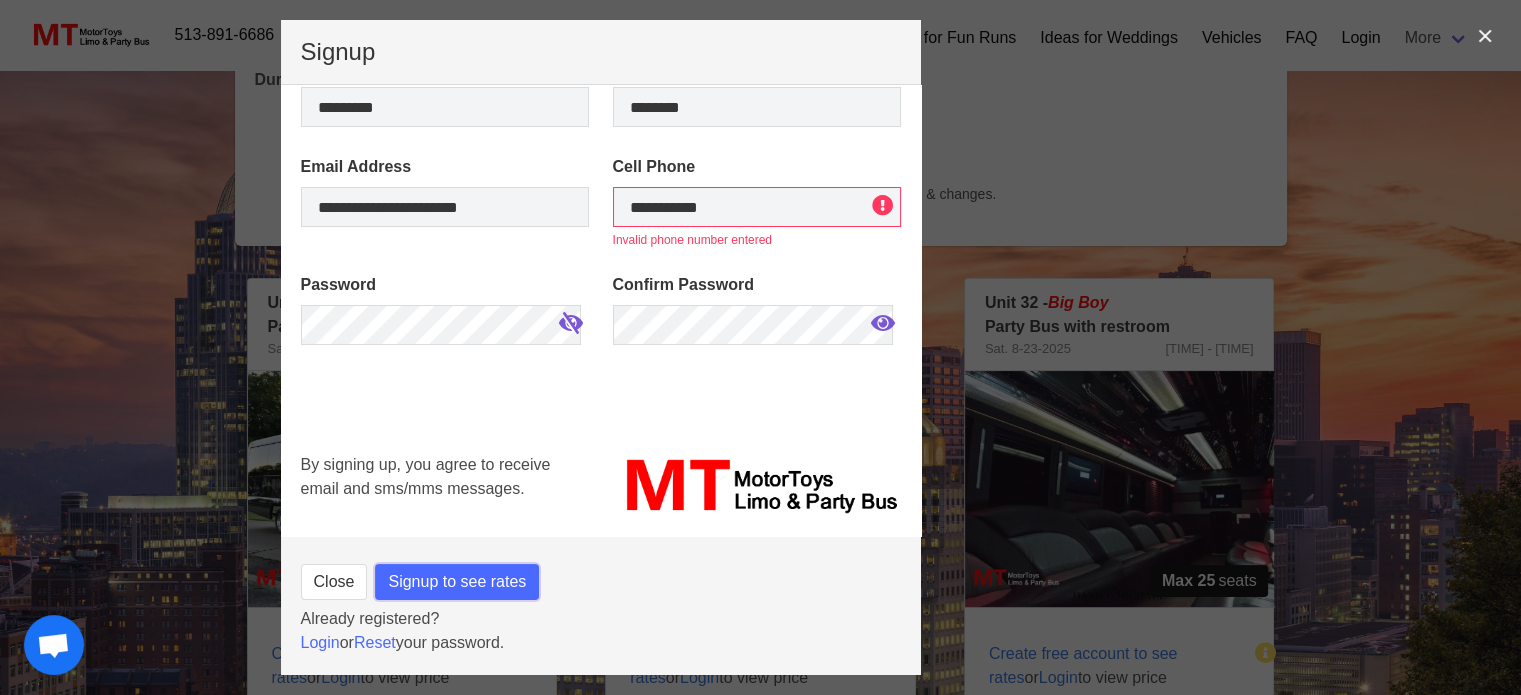 scroll, scrollTop: 0, scrollLeft: 0, axis: both 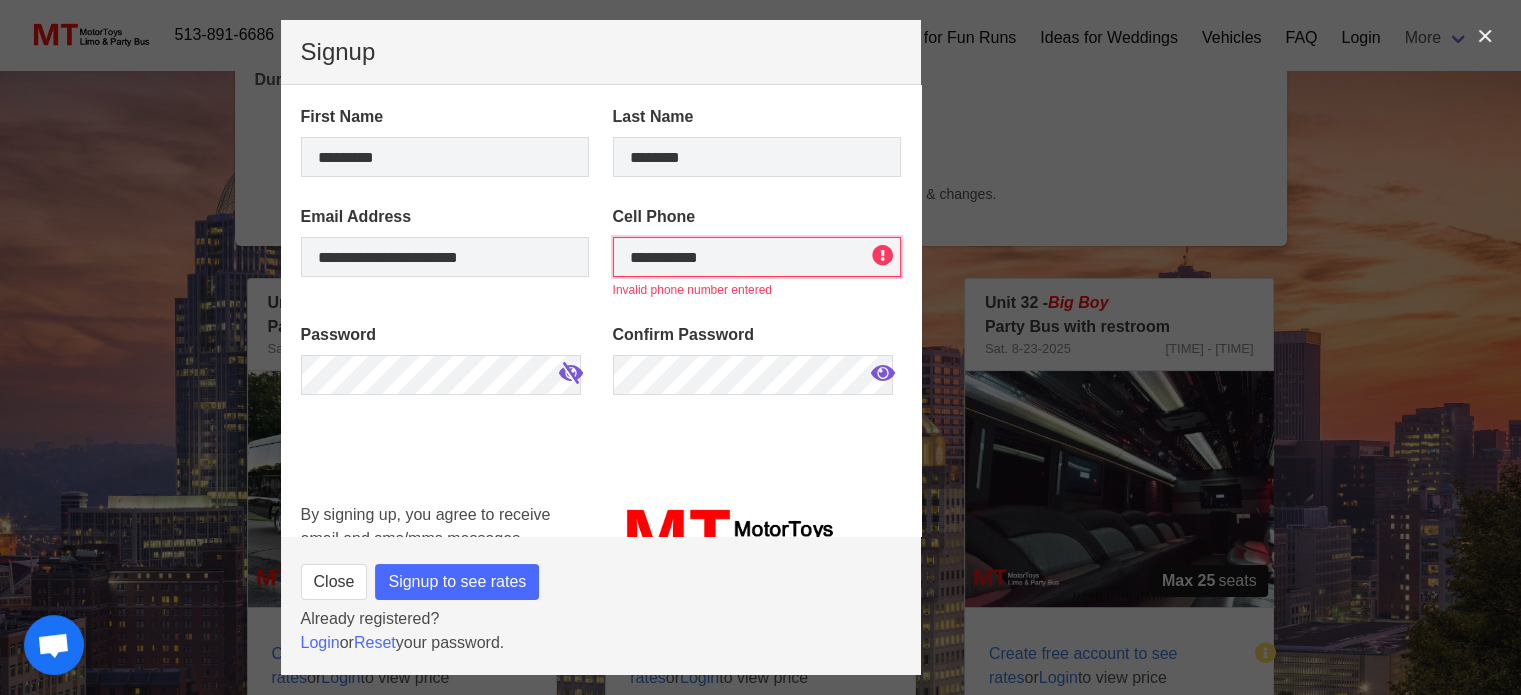 click on "**********" at bounding box center [757, 257] 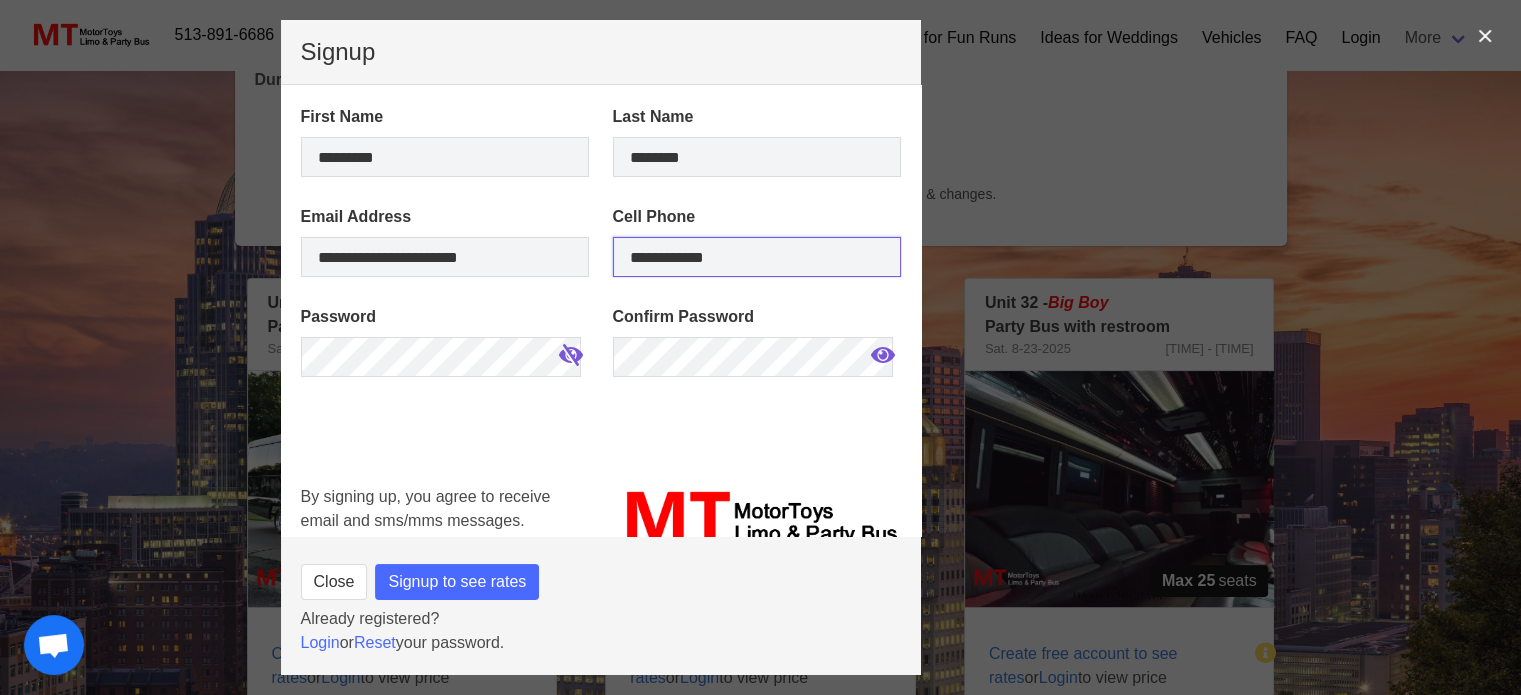 click on "**********" at bounding box center (757, 257) 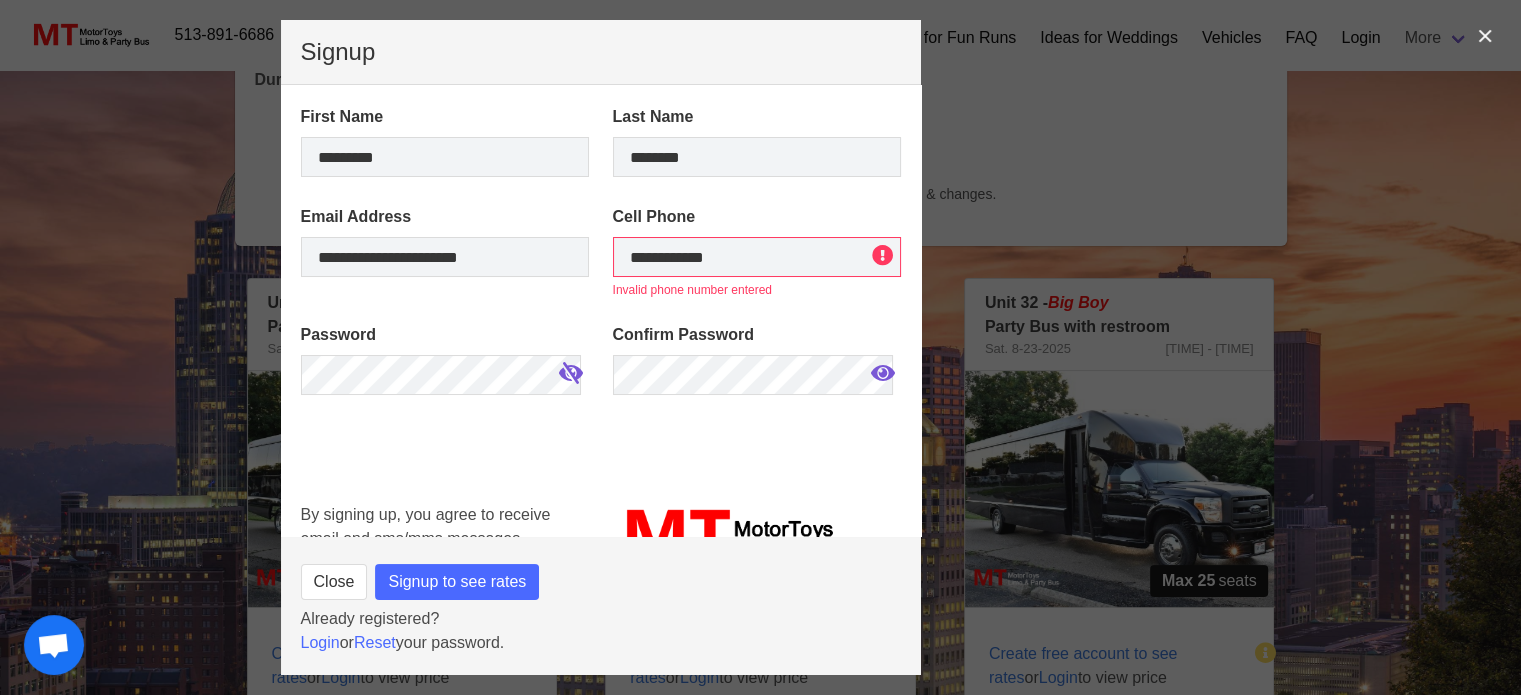 scroll, scrollTop: 50, scrollLeft: 0, axis: vertical 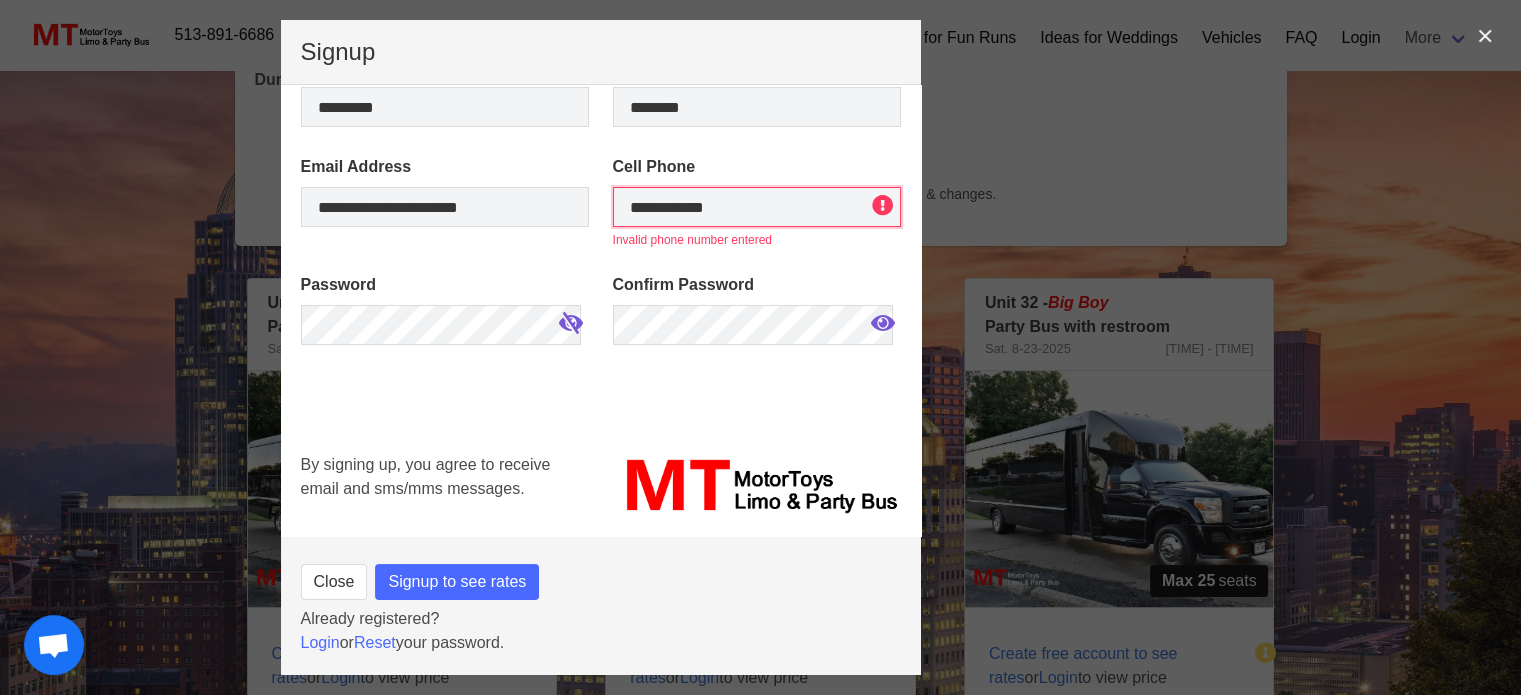 click on "**********" at bounding box center [757, 207] 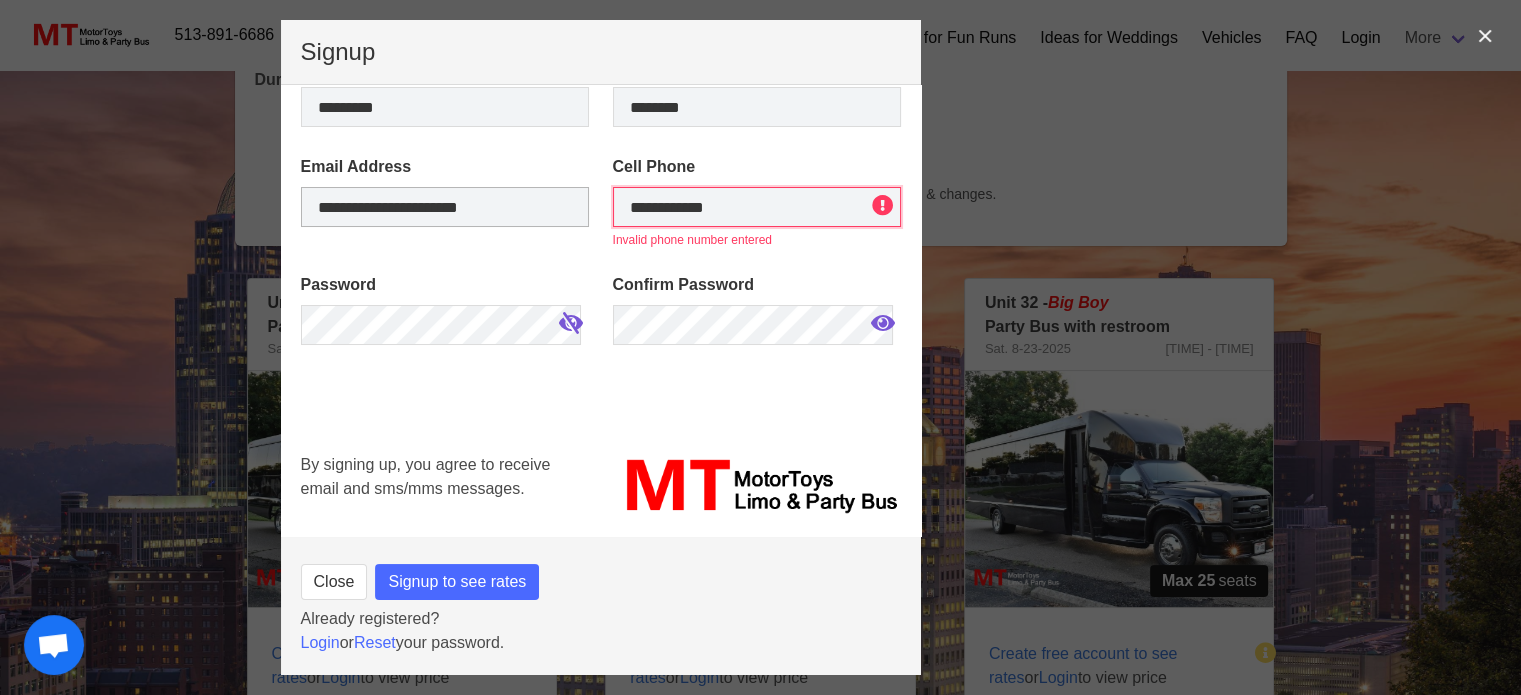 drag, startPoint x: 699, startPoint y: 199, endPoint x: 561, endPoint y: 198, distance: 138.00362 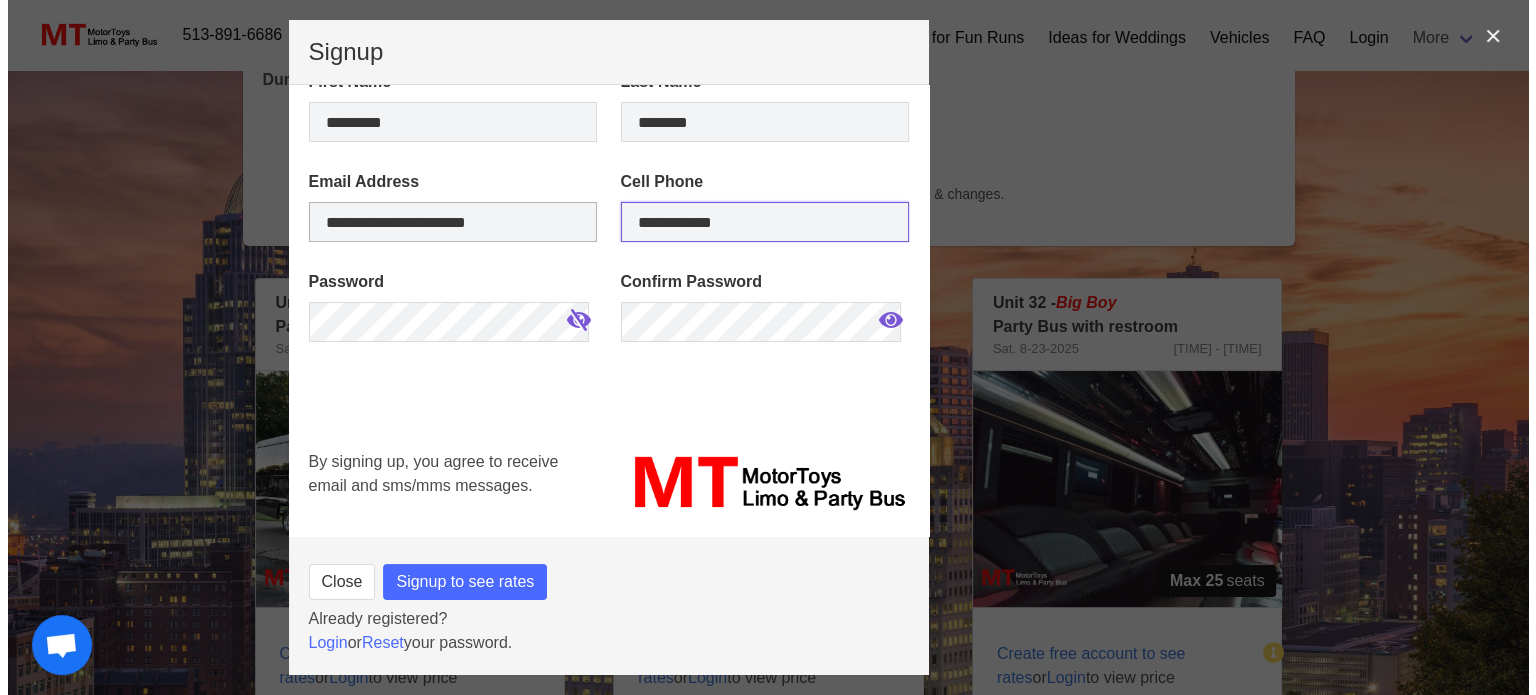 scroll, scrollTop: 32, scrollLeft: 0, axis: vertical 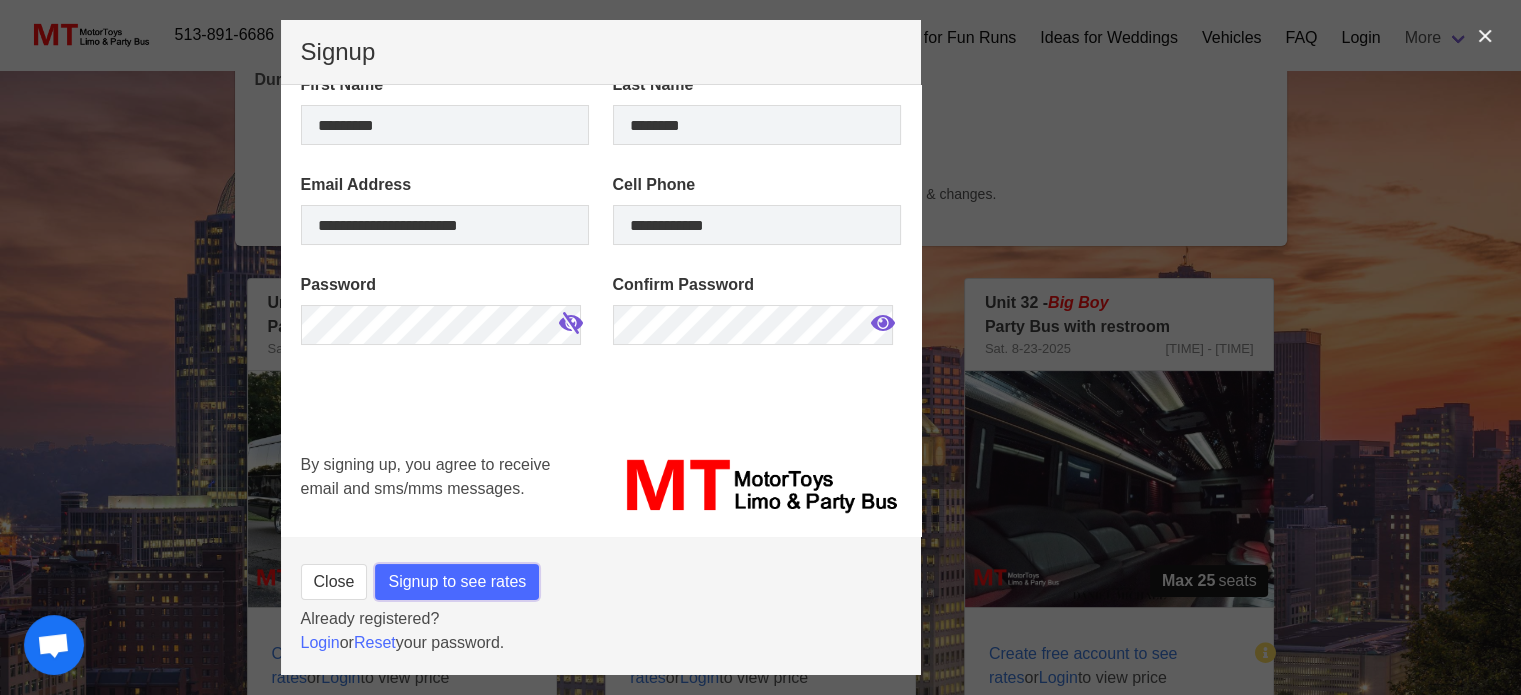 click on "Signup to see rates" at bounding box center [457, 582] 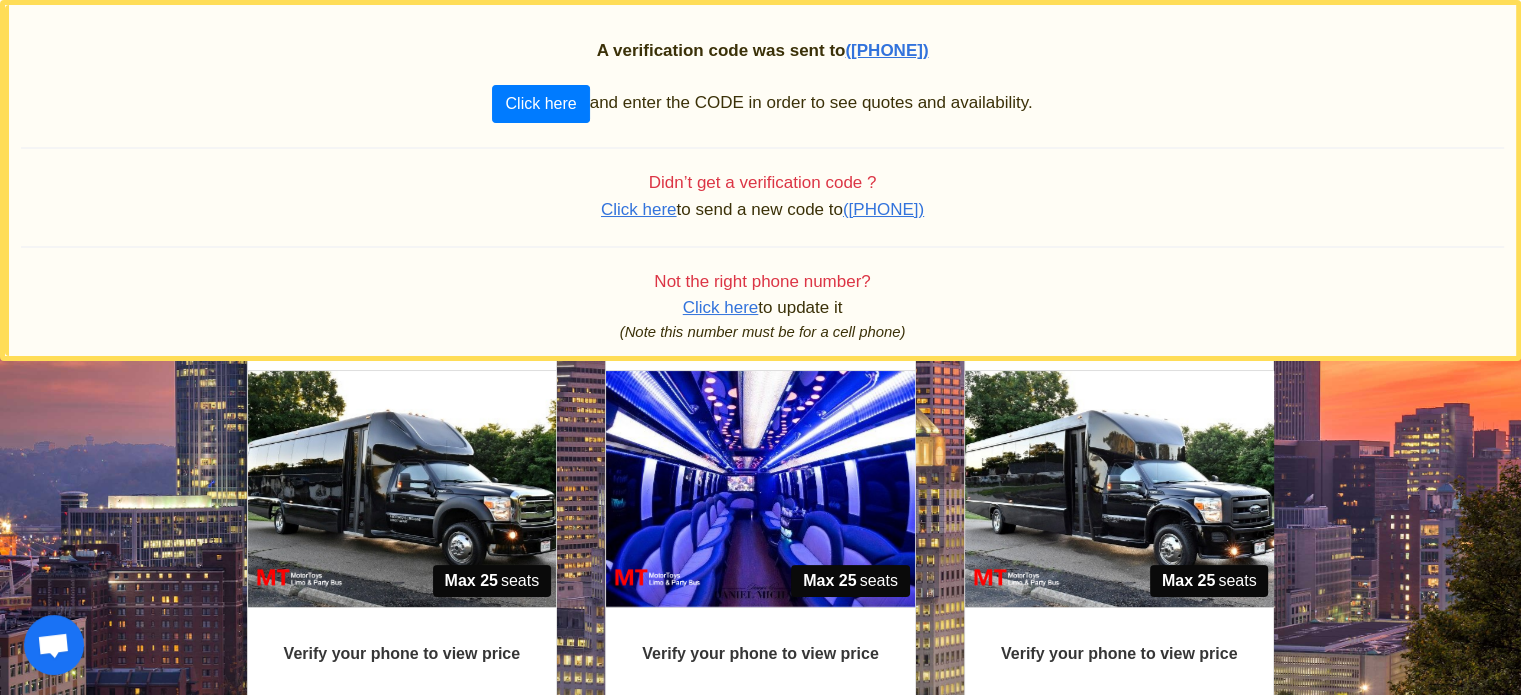 click on "A verification code was sent to ([PHONE]) Click here and enter the CODE in order to see quotes and availability. Didn’t get a verification code ? Click here to send a new code to ([PHONE]) Not the right phone number? Click here to update it (Note this number must be for a cell phone)" at bounding box center [762, 180] 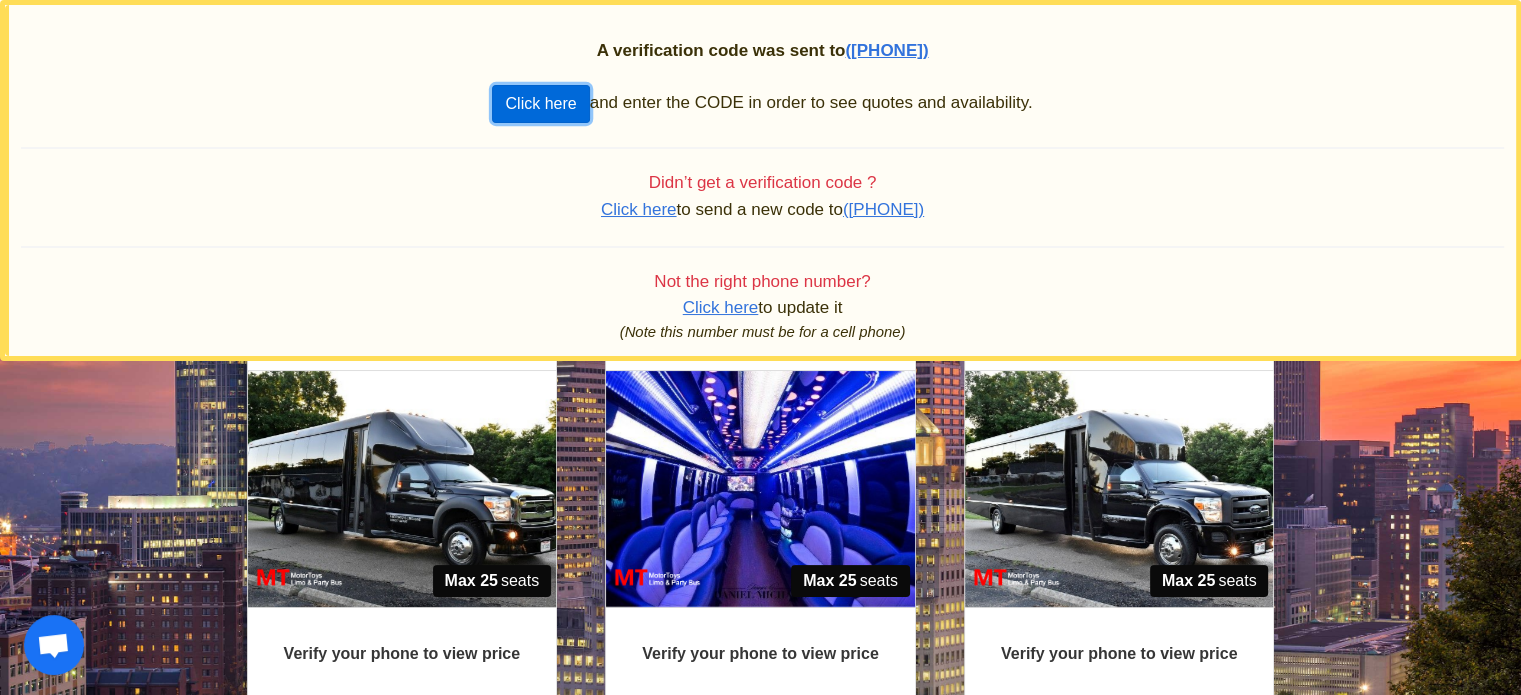 click on "Click here" at bounding box center (540, 104) 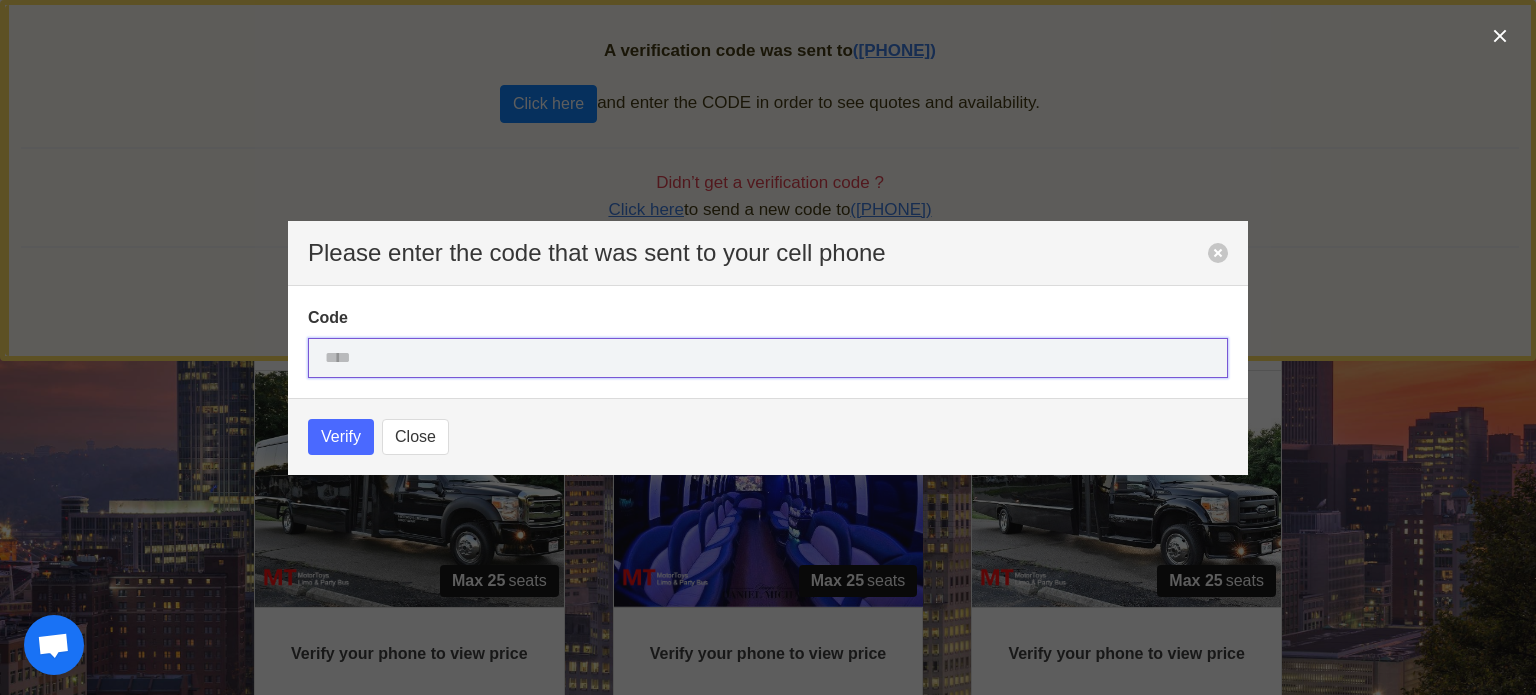 click at bounding box center [768, 358] 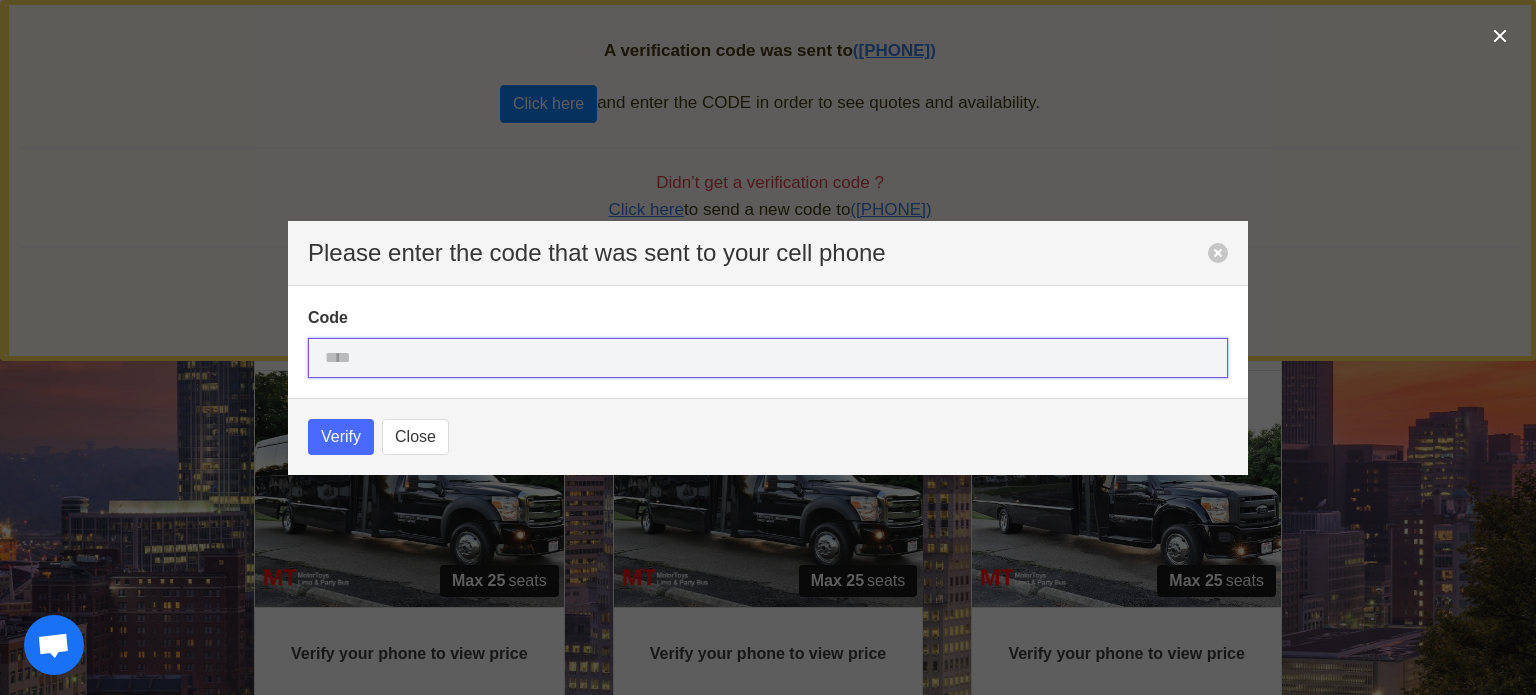 click at bounding box center (768, 358) 